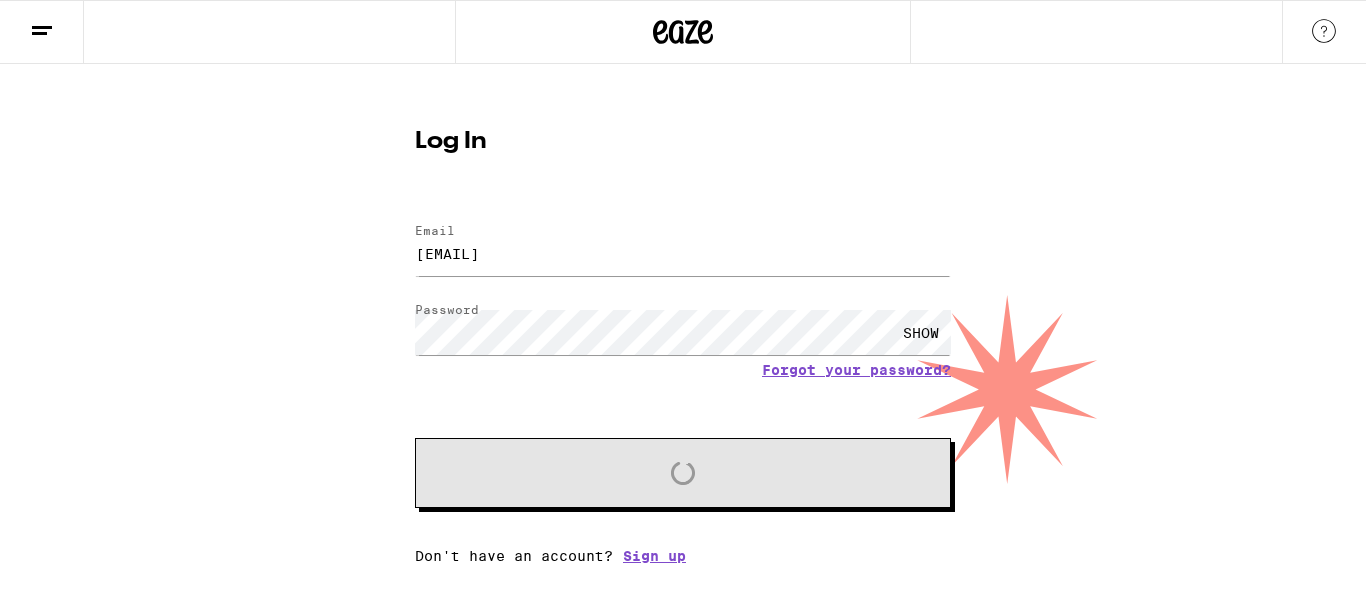 scroll, scrollTop: 0, scrollLeft: 0, axis: both 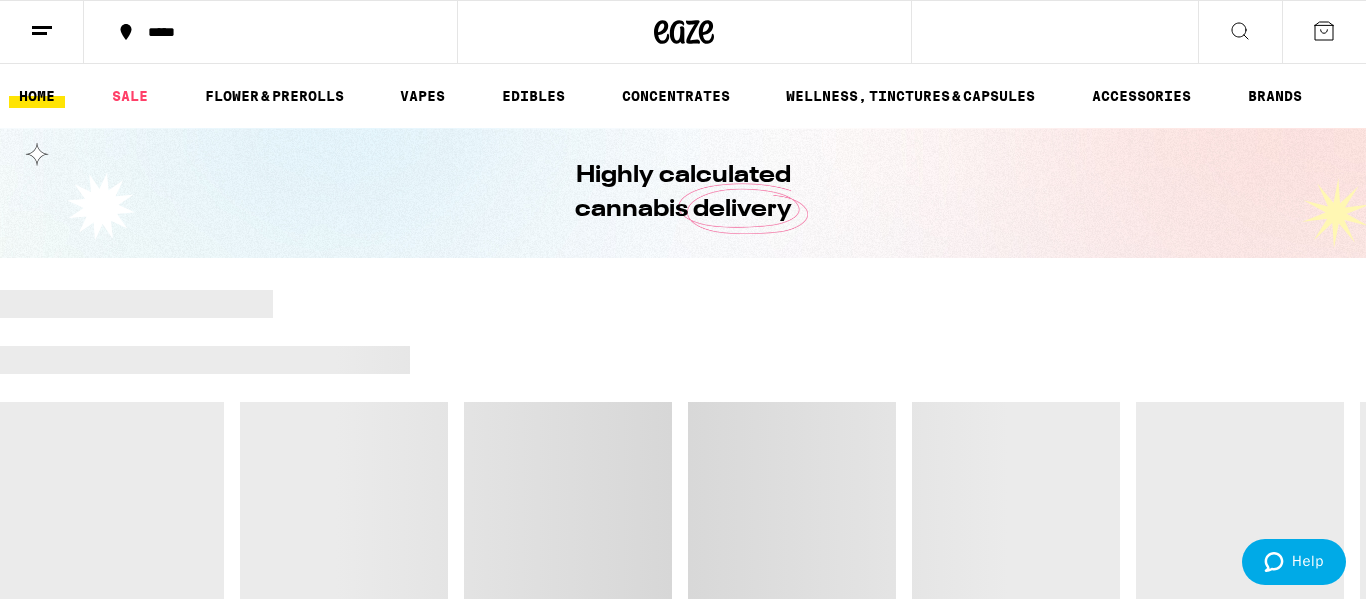 click at bounding box center (1240, 32) 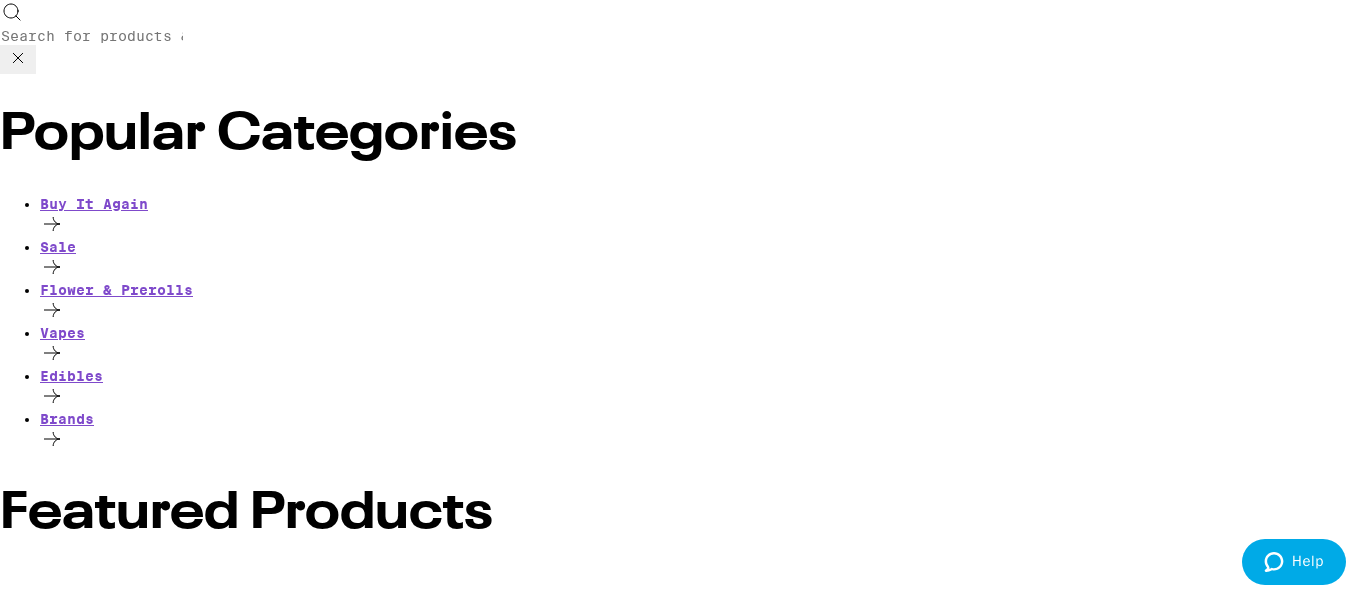 click 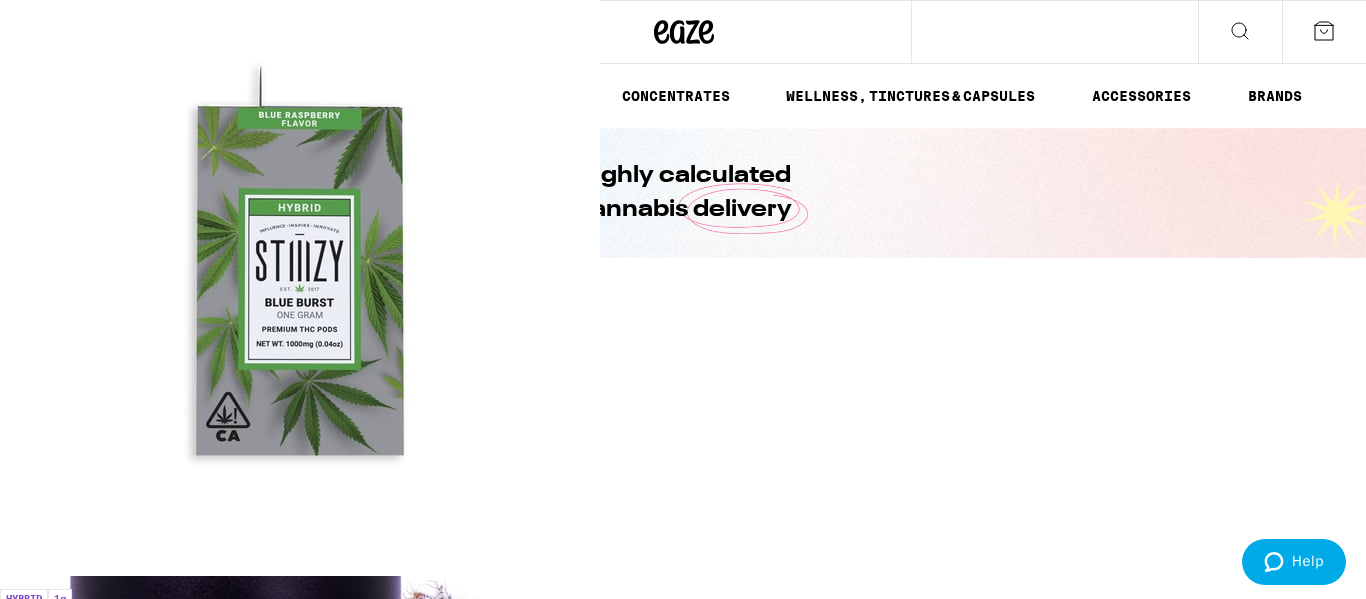scroll, scrollTop: 235, scrollLeft: 0, axis: vertical 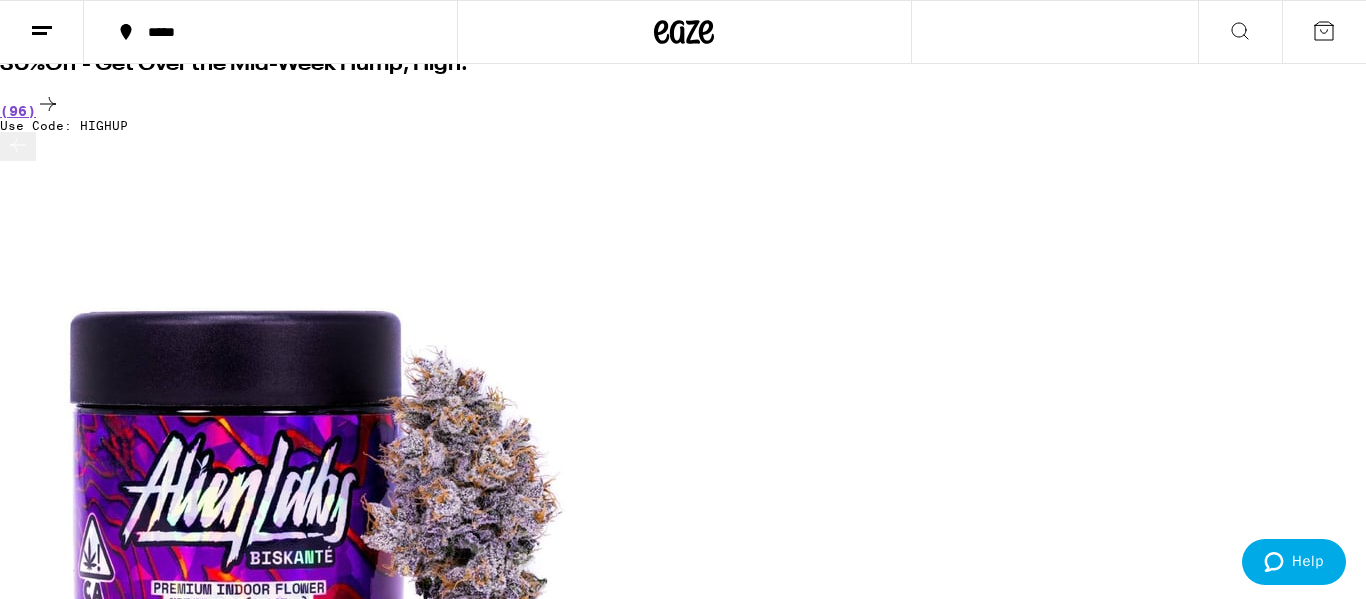 click 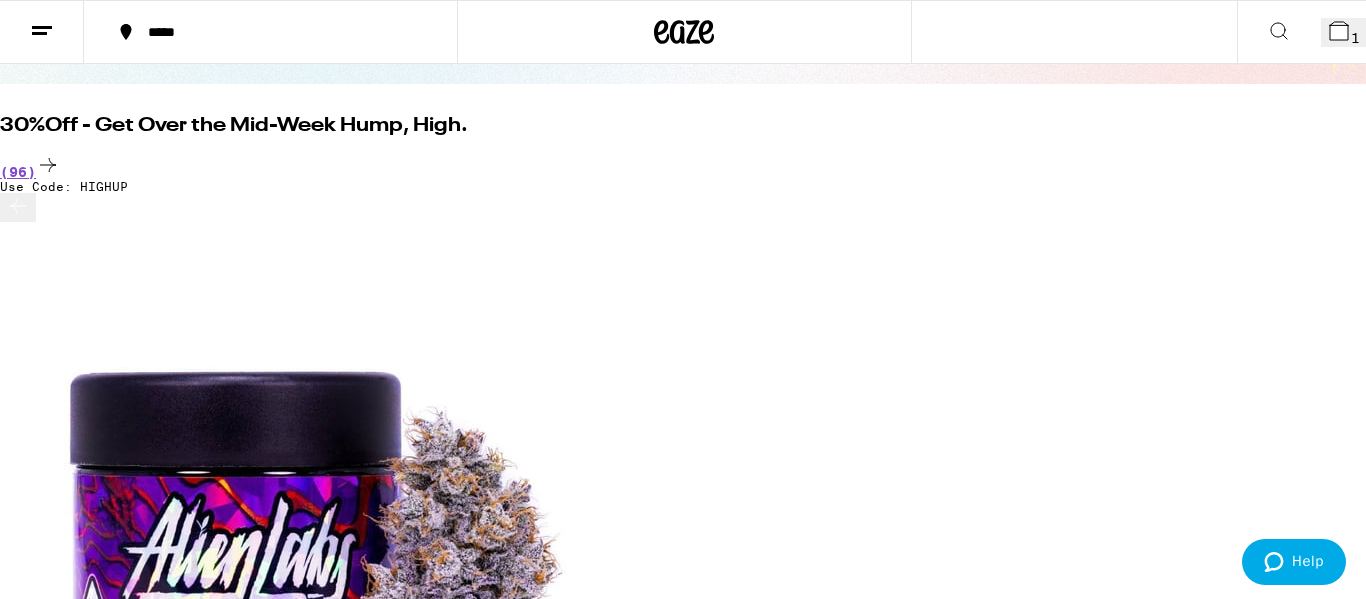 click 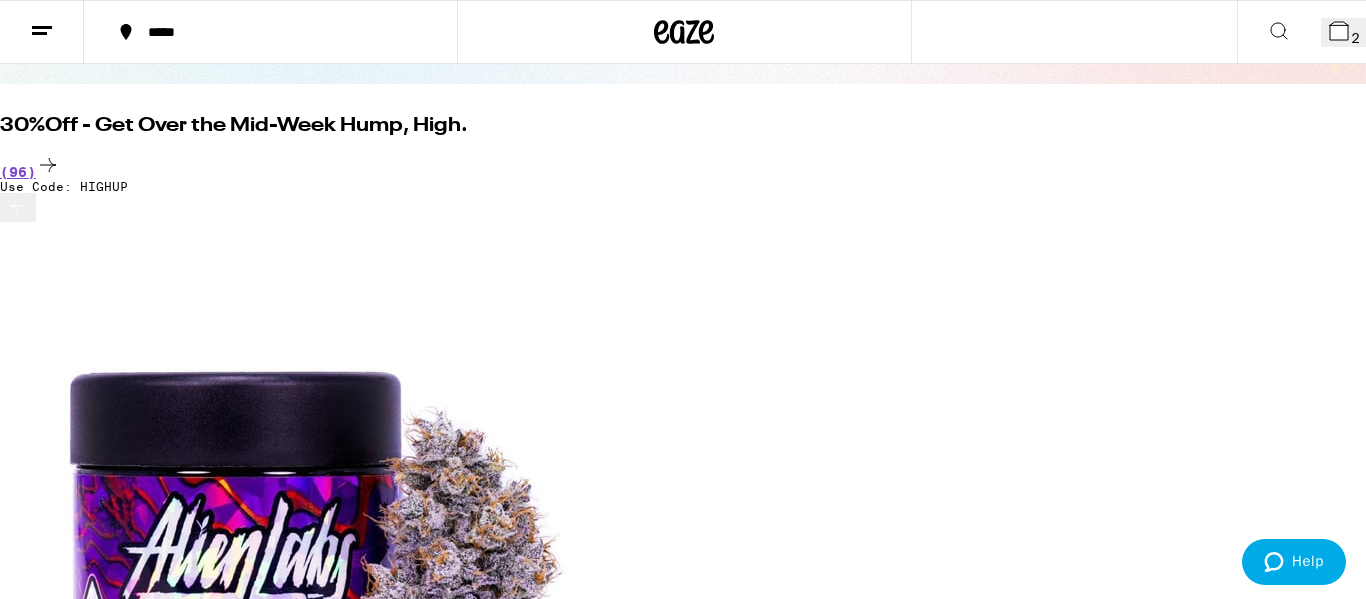 click 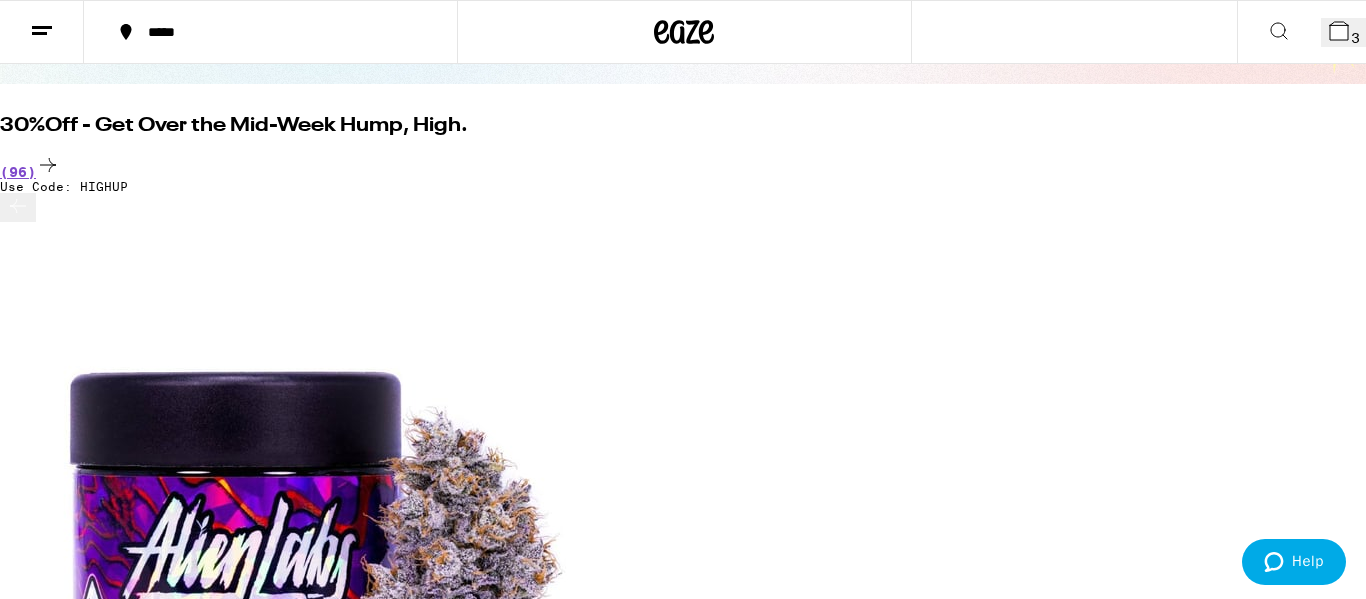 click 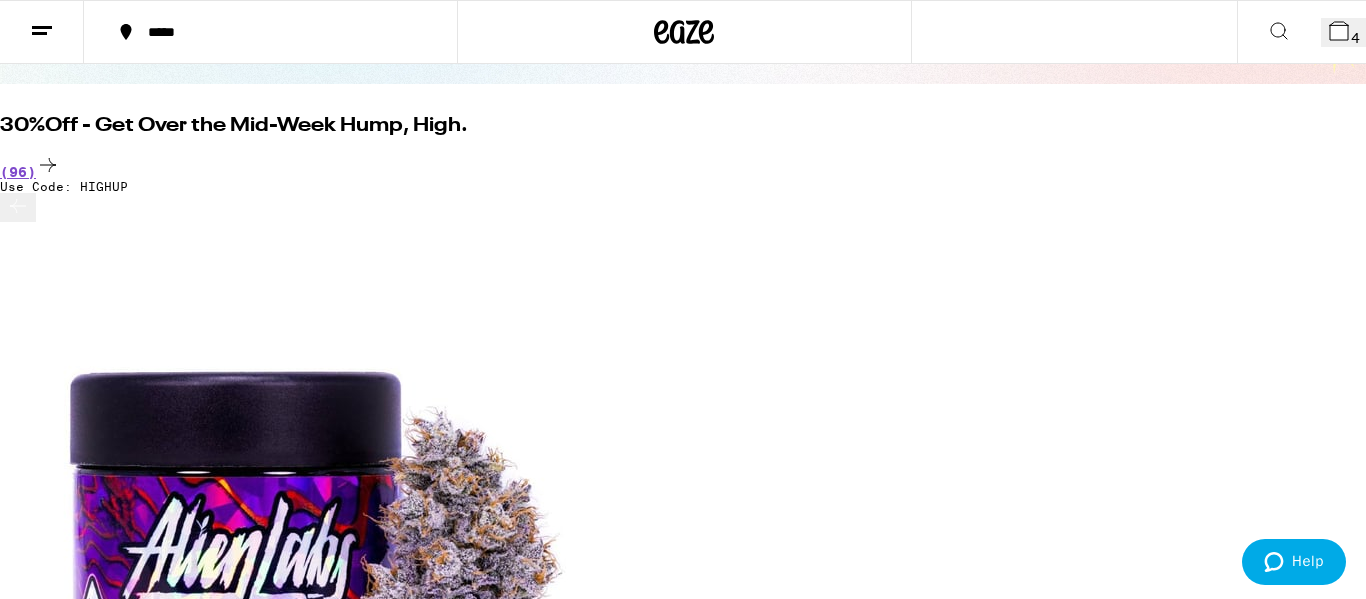 click 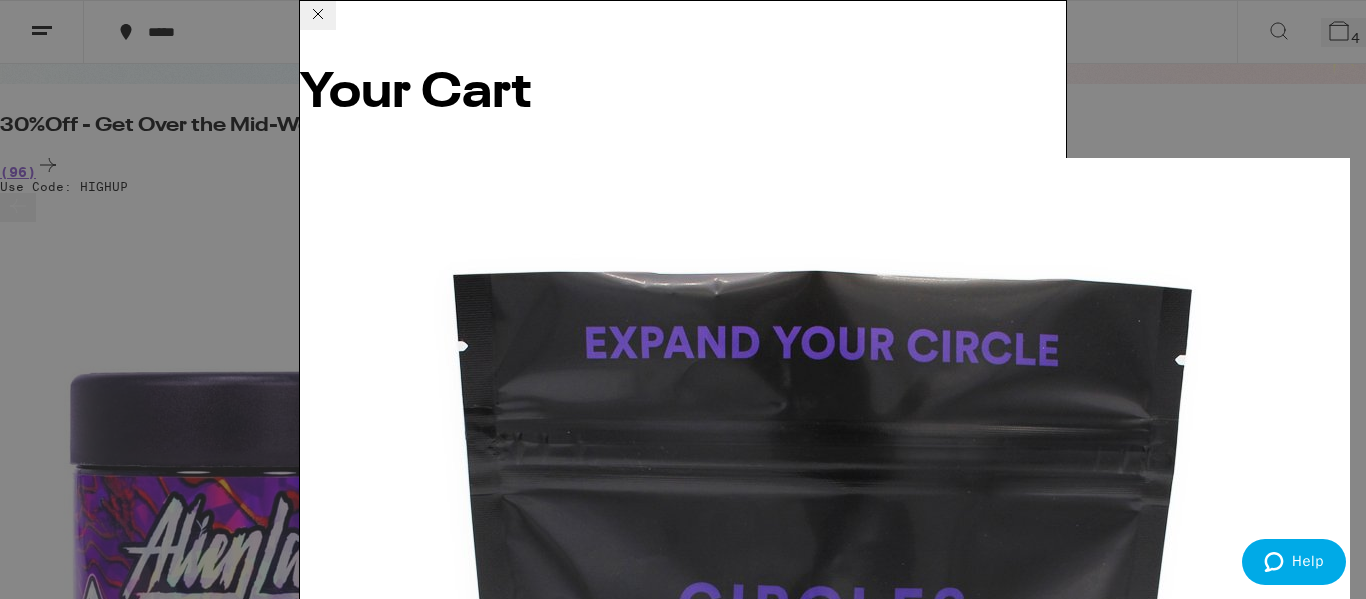 scroll, scrollTop: 150, scrollLeft: 0, axis: vertical 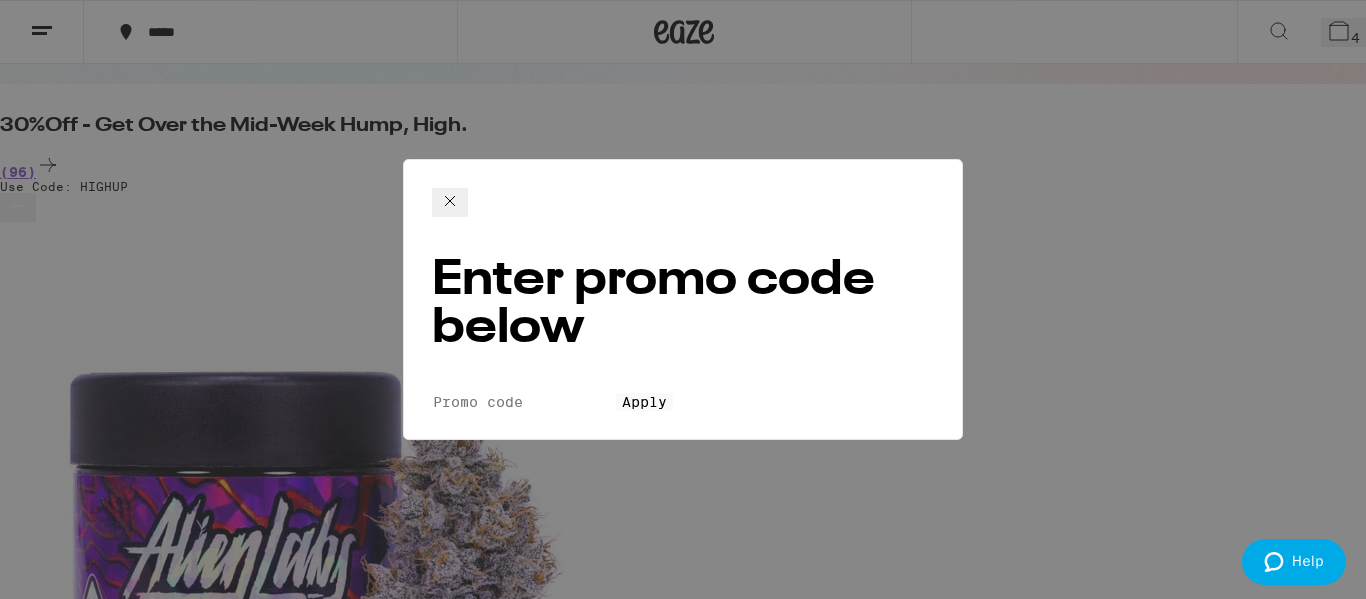 click on "Promo Code" at bounding box center (524, 402) 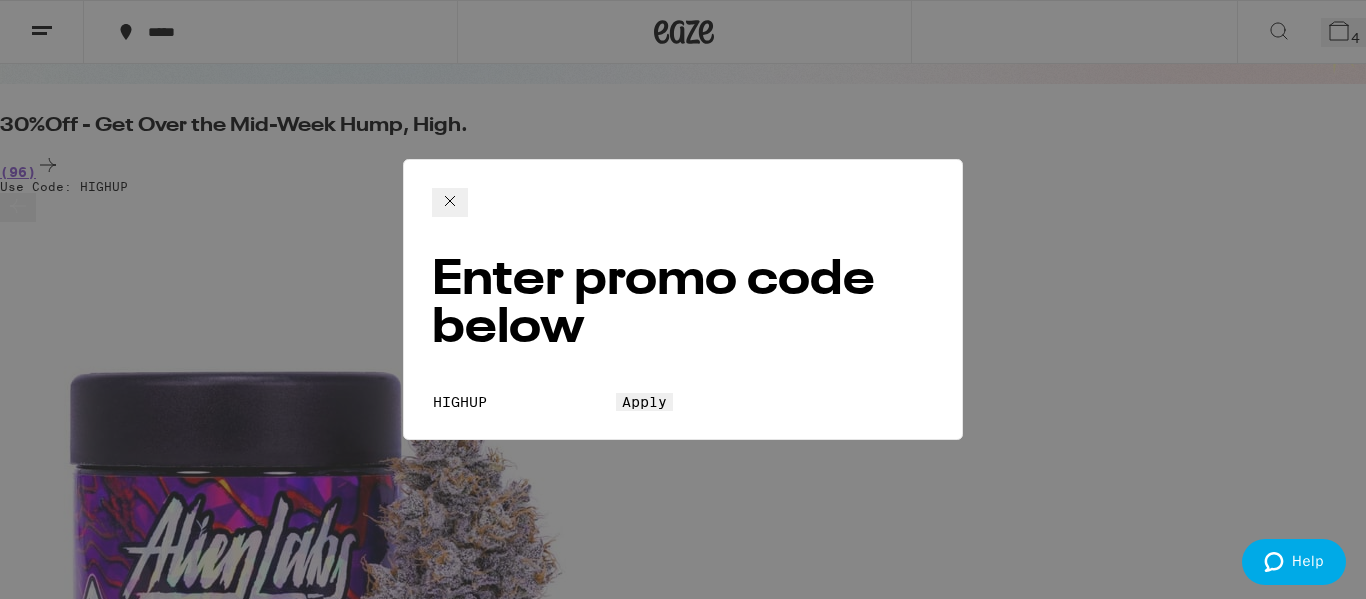 type on "HIGHUP" 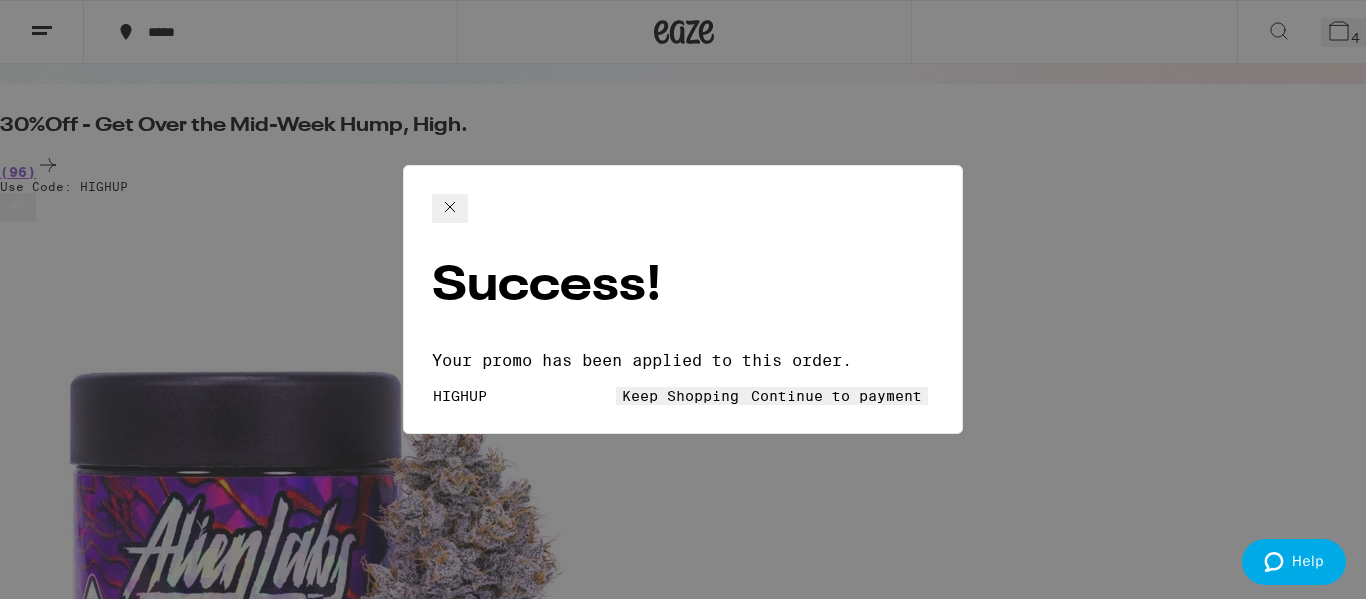 click on "Keep Shopping" at bounding box center (680, 396) 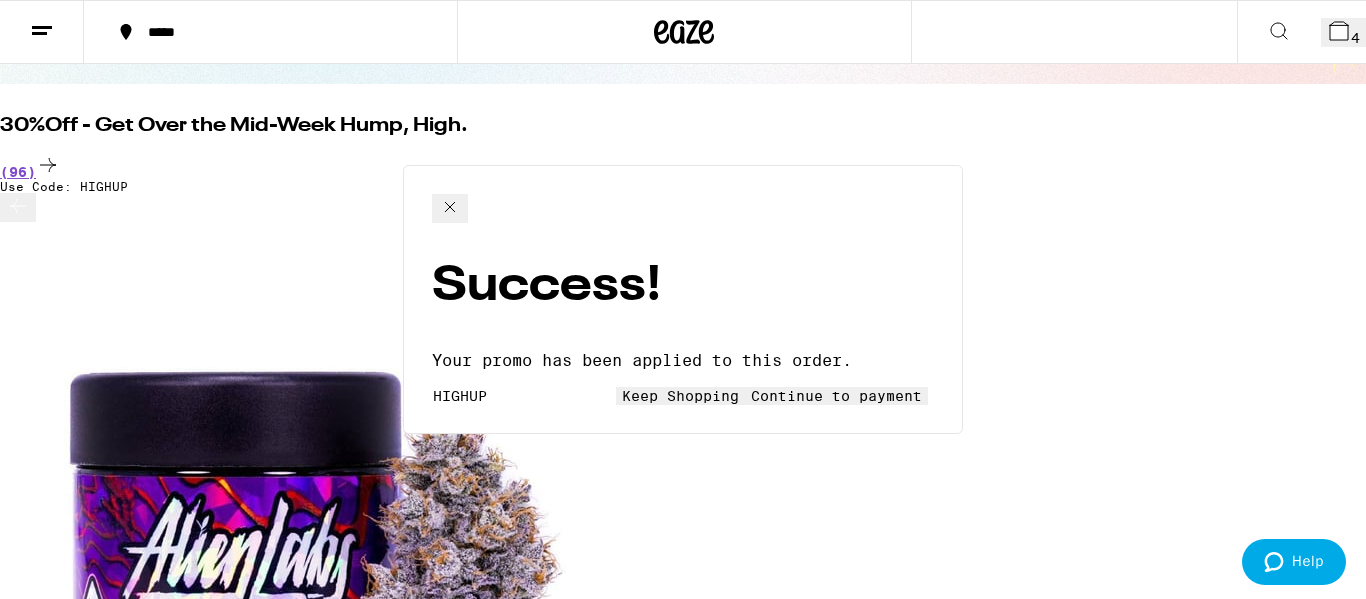 scroll, scrollTop: 0, scrollLeft: 0, axis: both 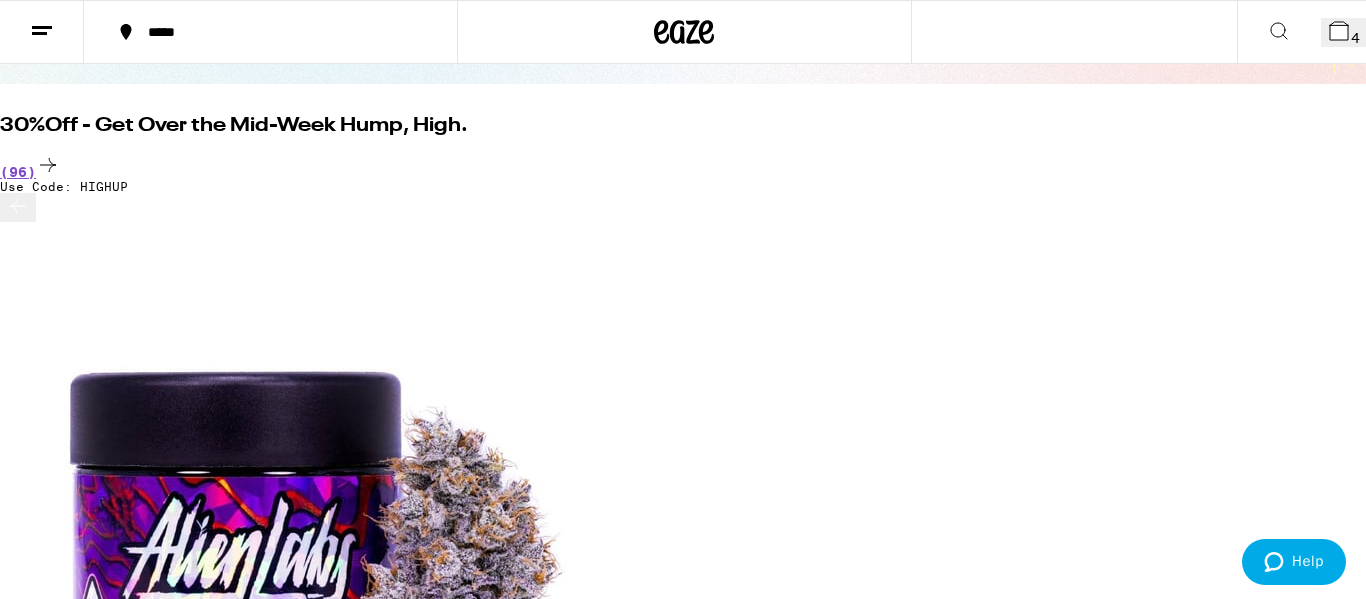 click 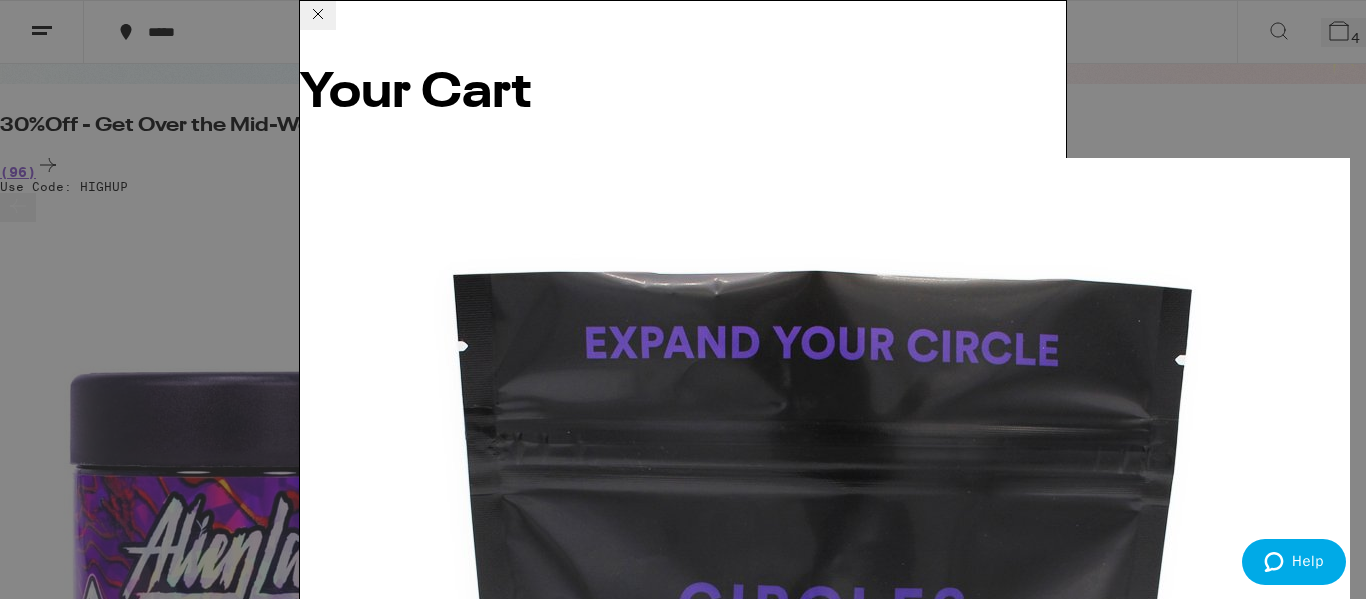 scroll, scrollTop: 0, scrollLeft: 0, axis: both 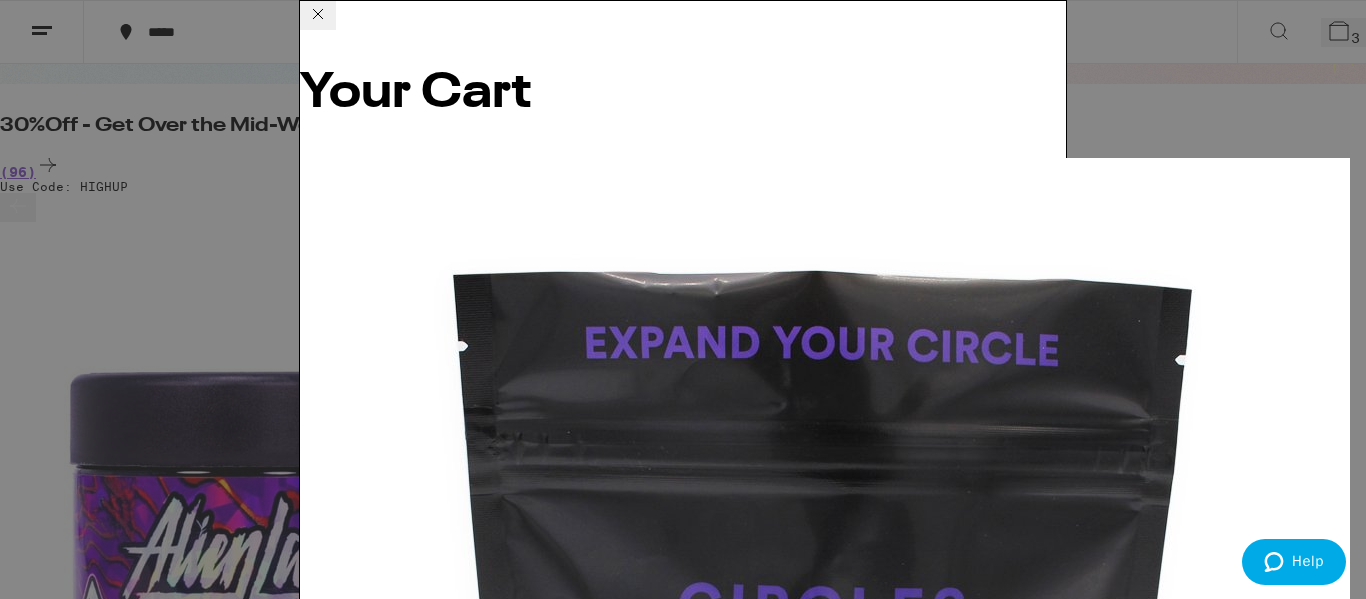 click 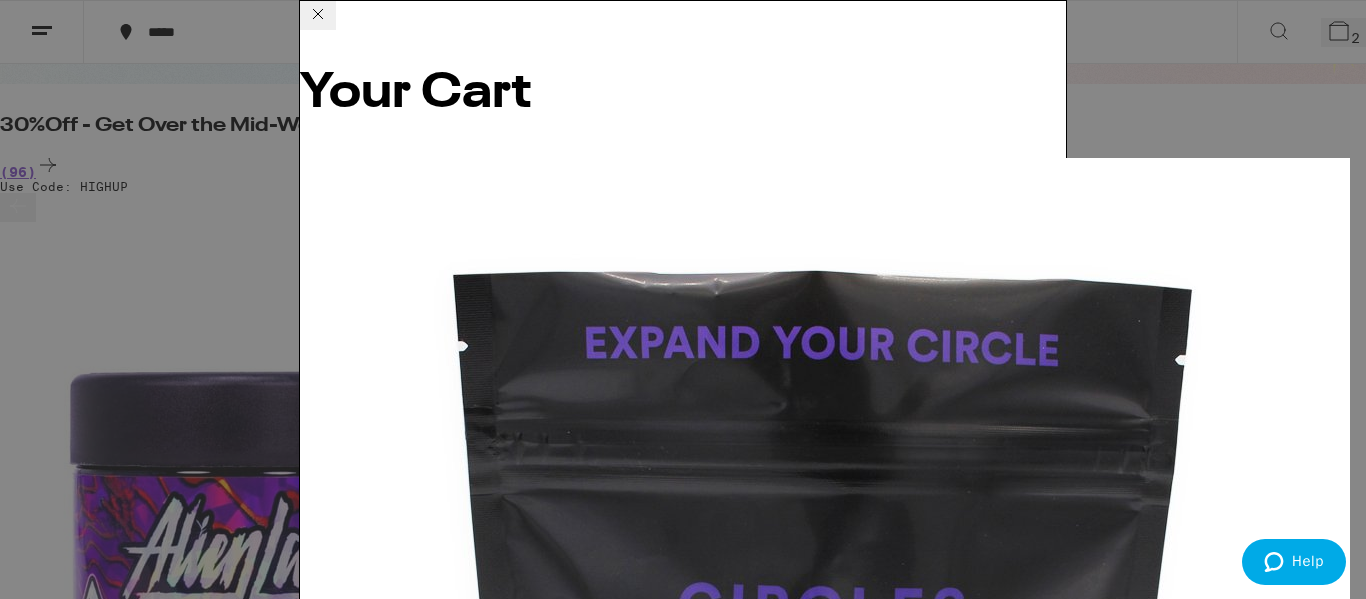 scroll, scrollTop: 0, scrollLeft: 0, axis: both 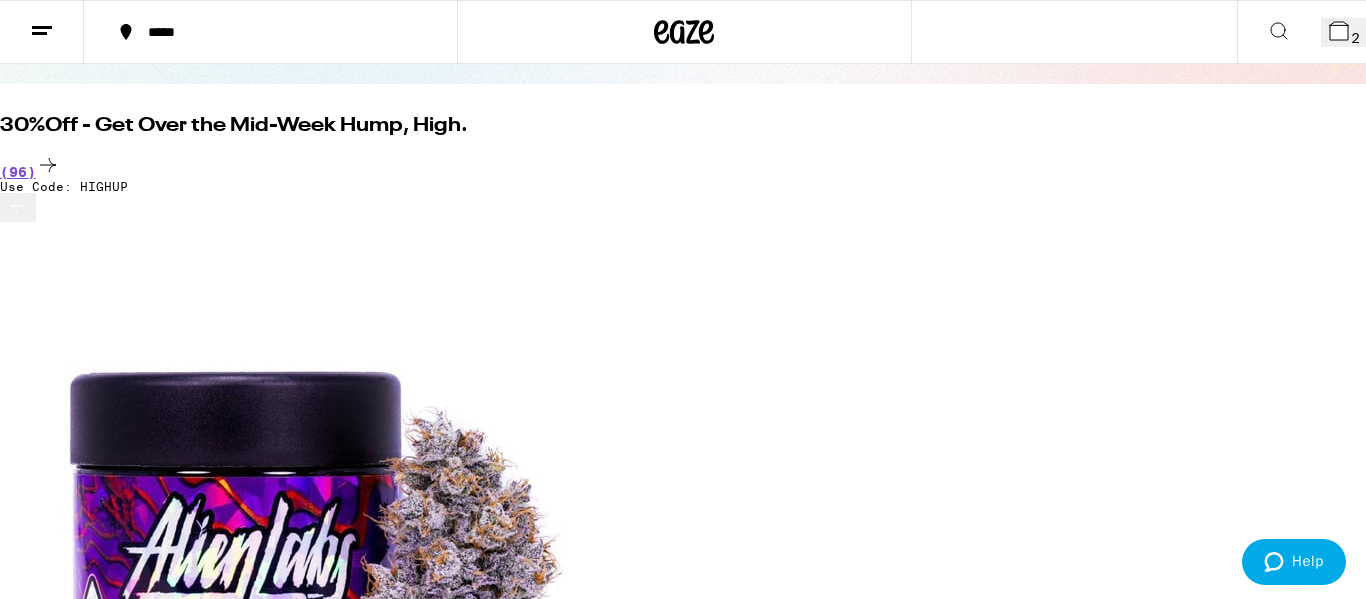 click 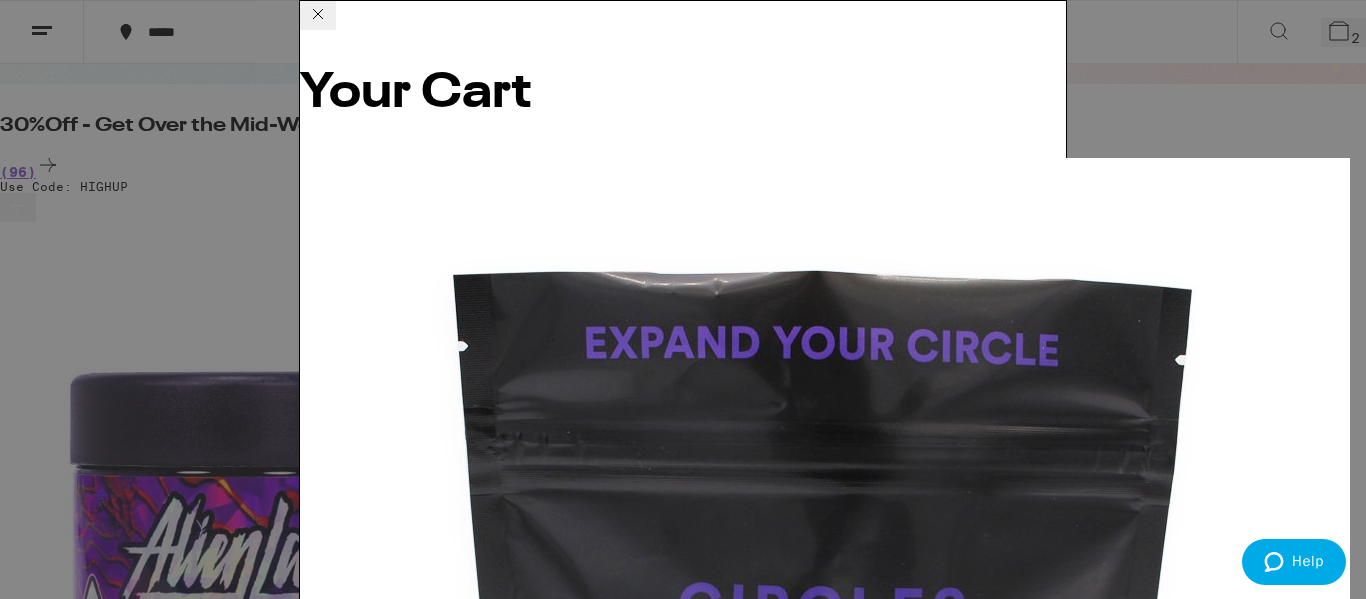scroll, scrollTop: 5, scrollLeft: 0, axis: vertical 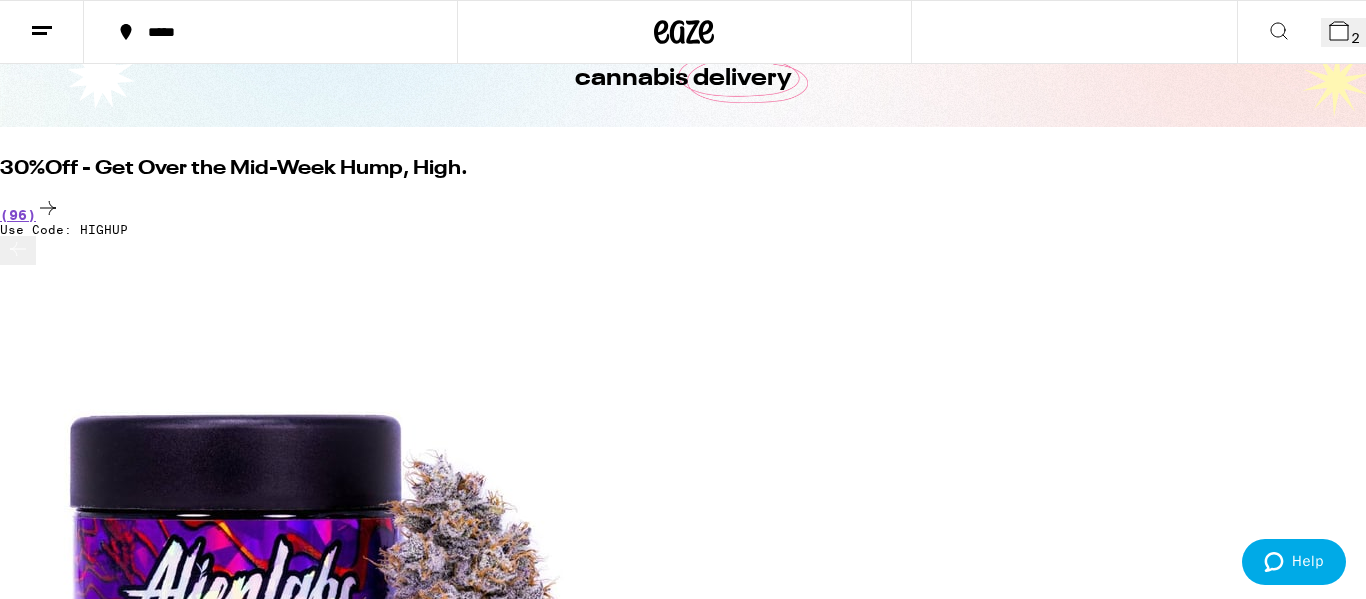 click 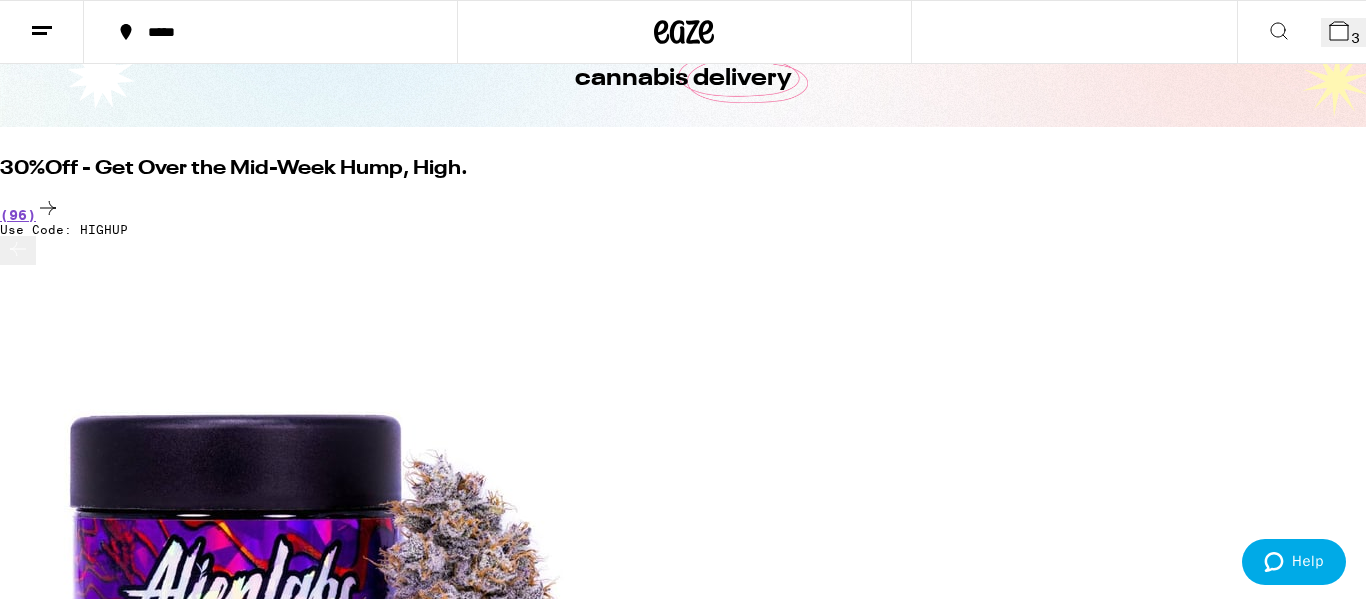 click 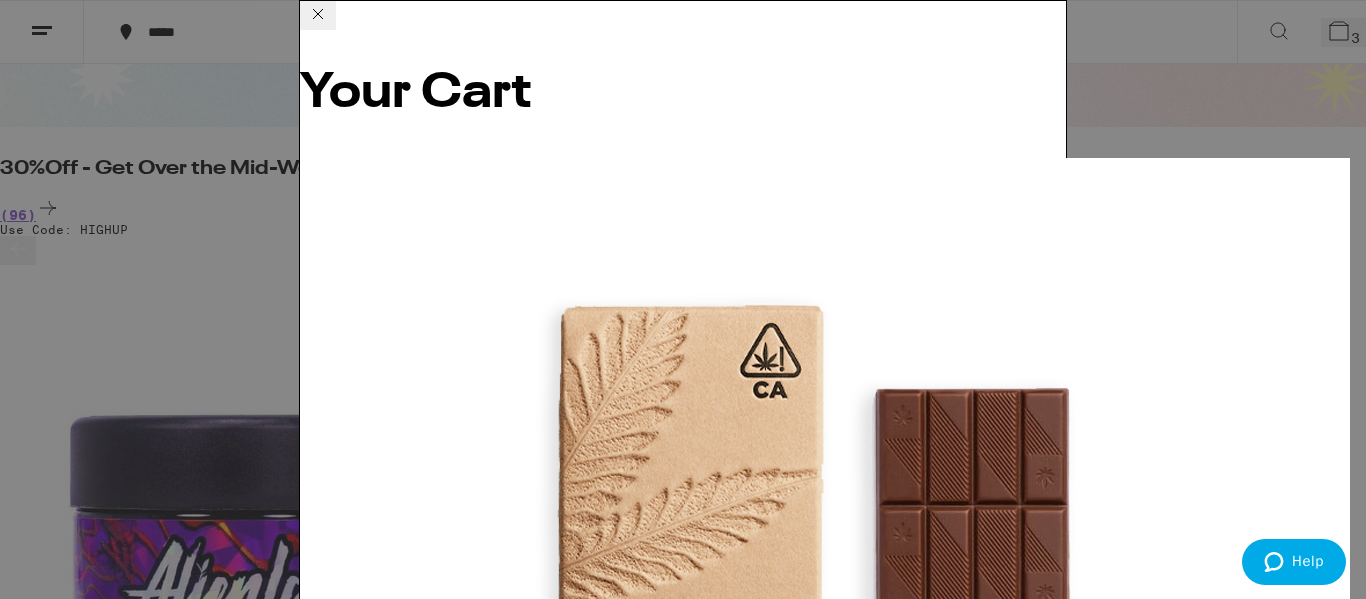 scroll, scrollTop: 0, scrollLeft: 0, axis: both 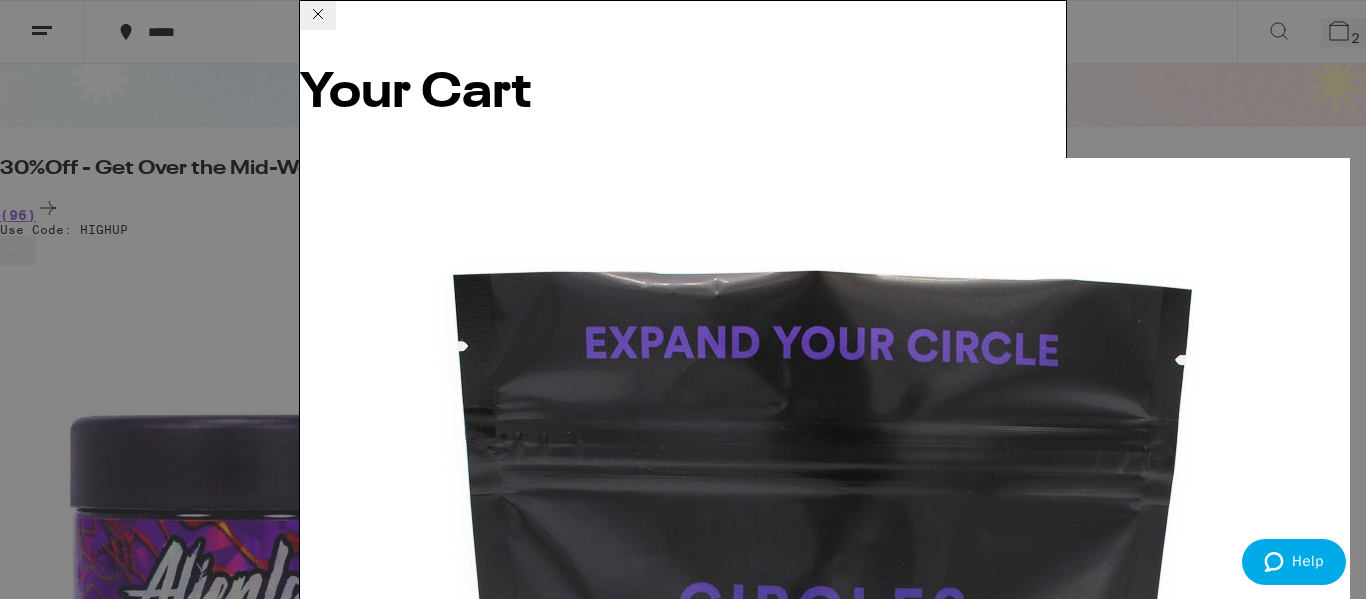 click 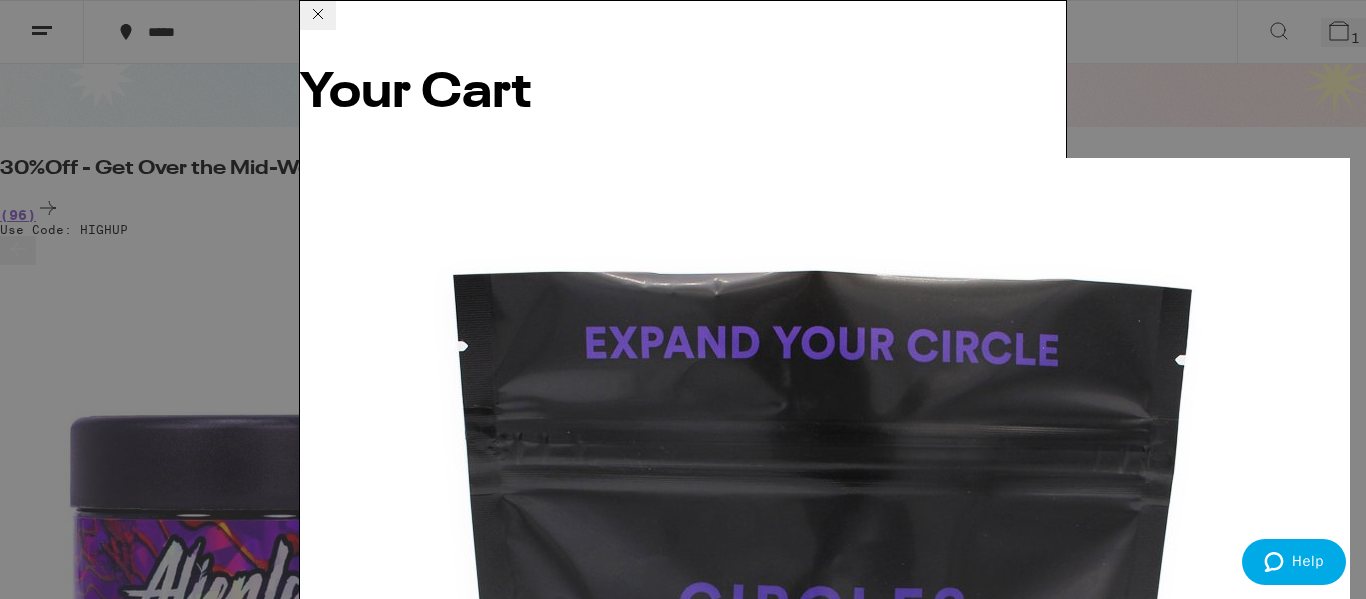 click 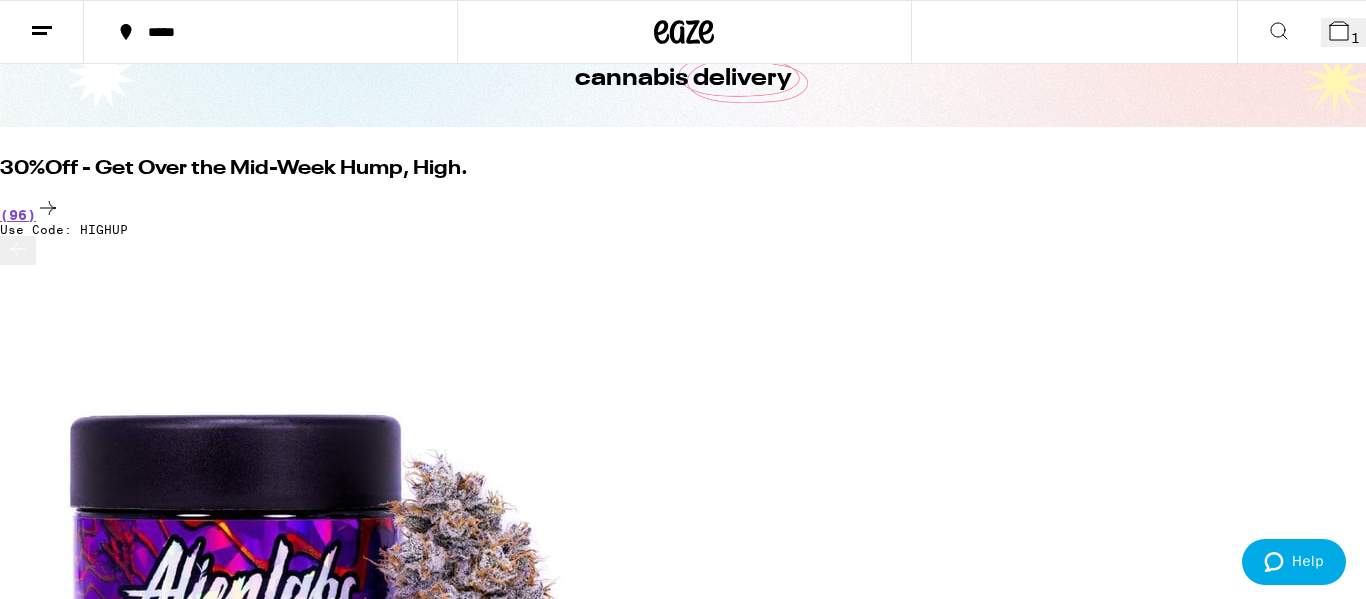 scroll, scrollTop: 0, scrollLeft: 0, axis: both 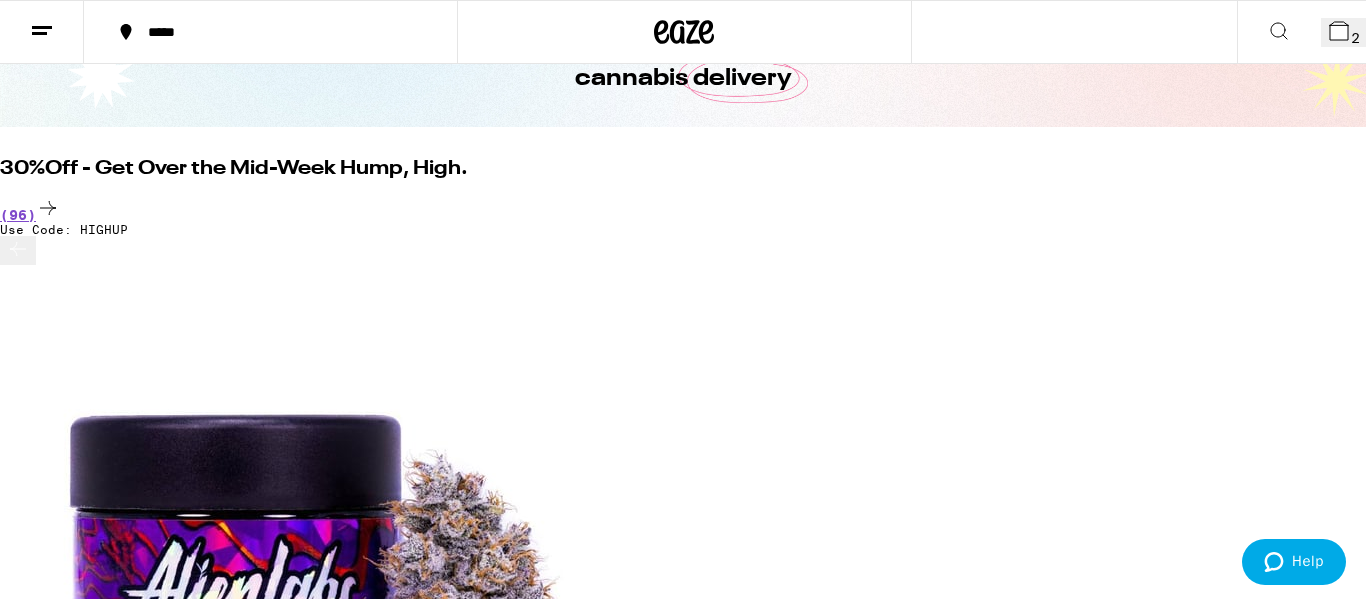 click 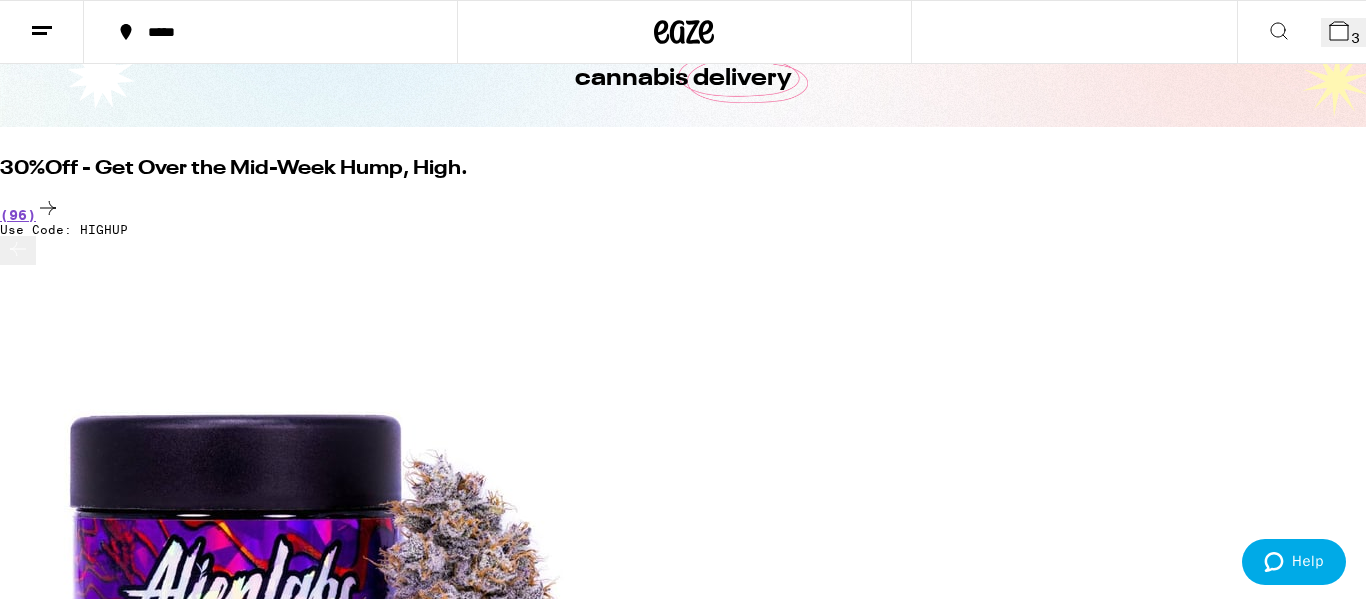 click on "3" at bounding box center (1343, 32) 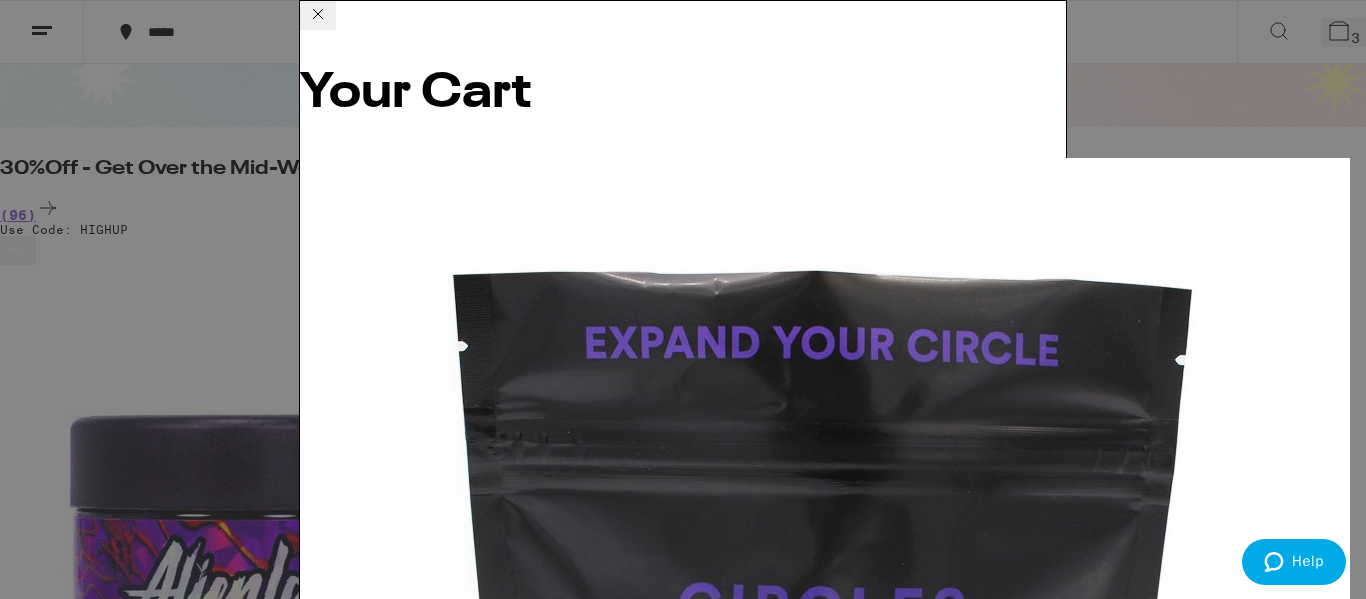 scroll, scrollTop: 4, scrollLeft: 0, axis: vertical 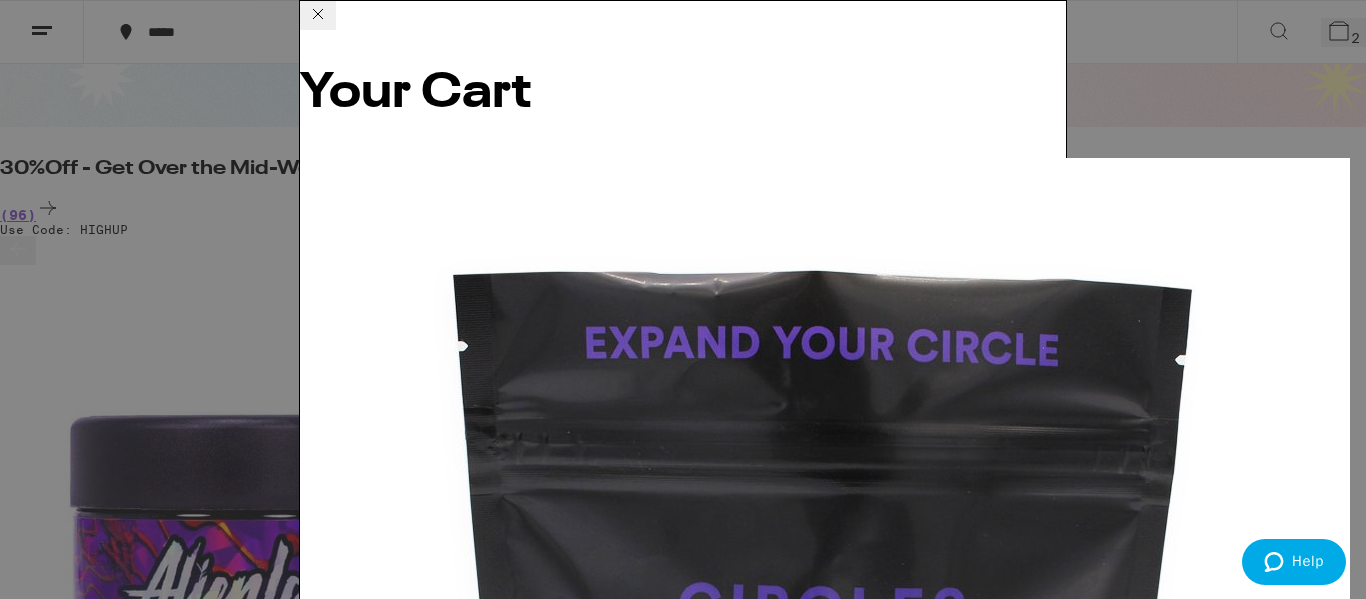 click 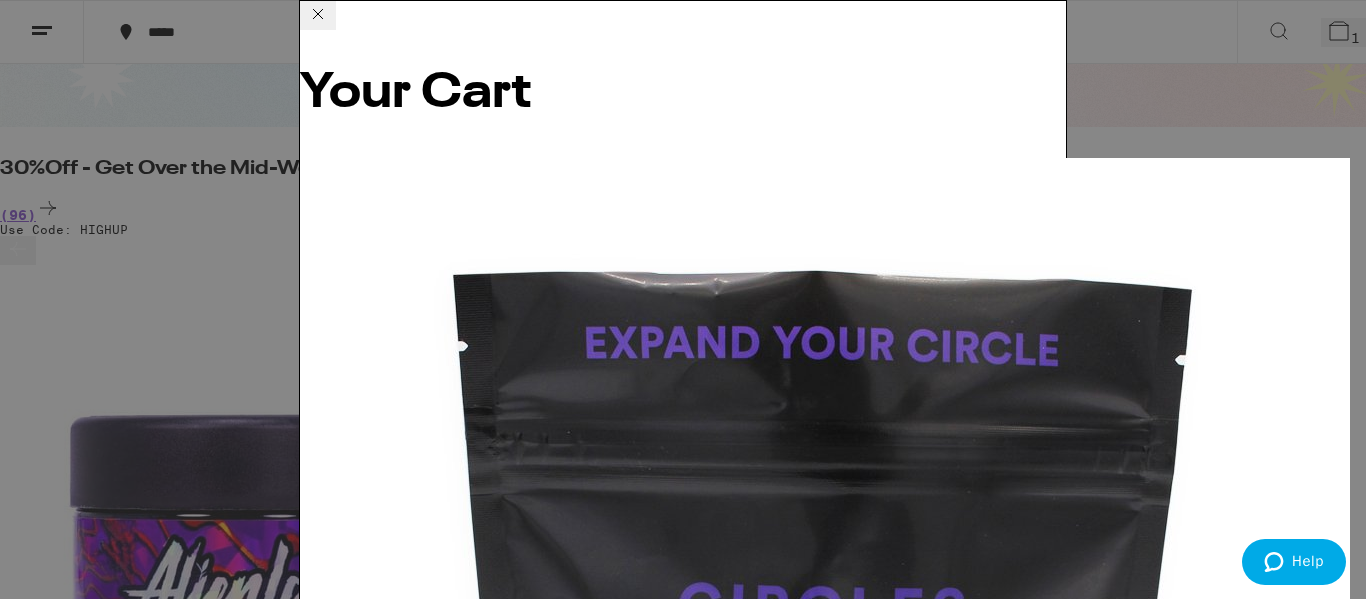 click 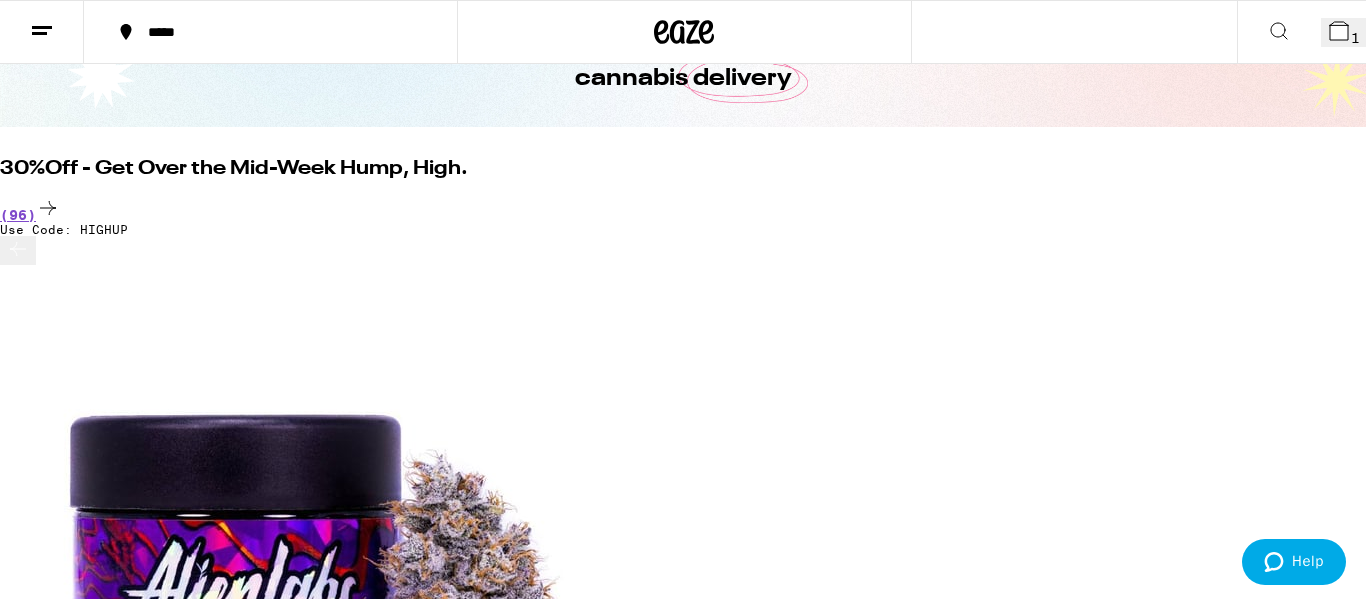 scroll, scrollTop: 0, scrollLeft: 0, axis: both 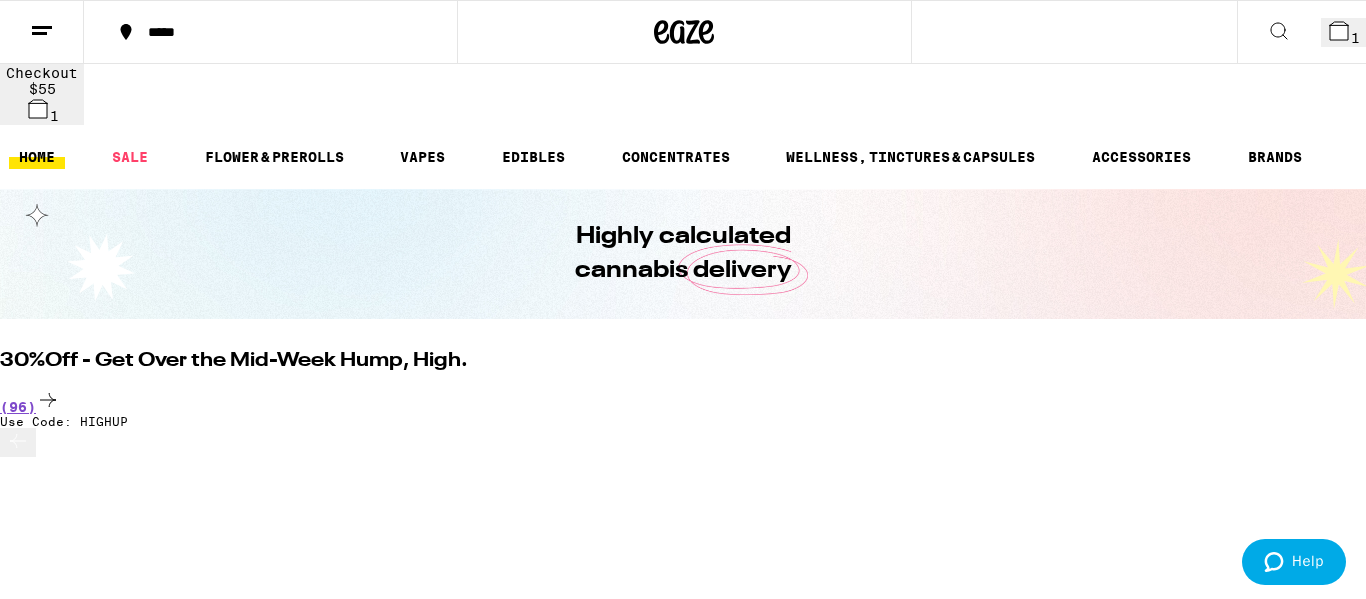 click 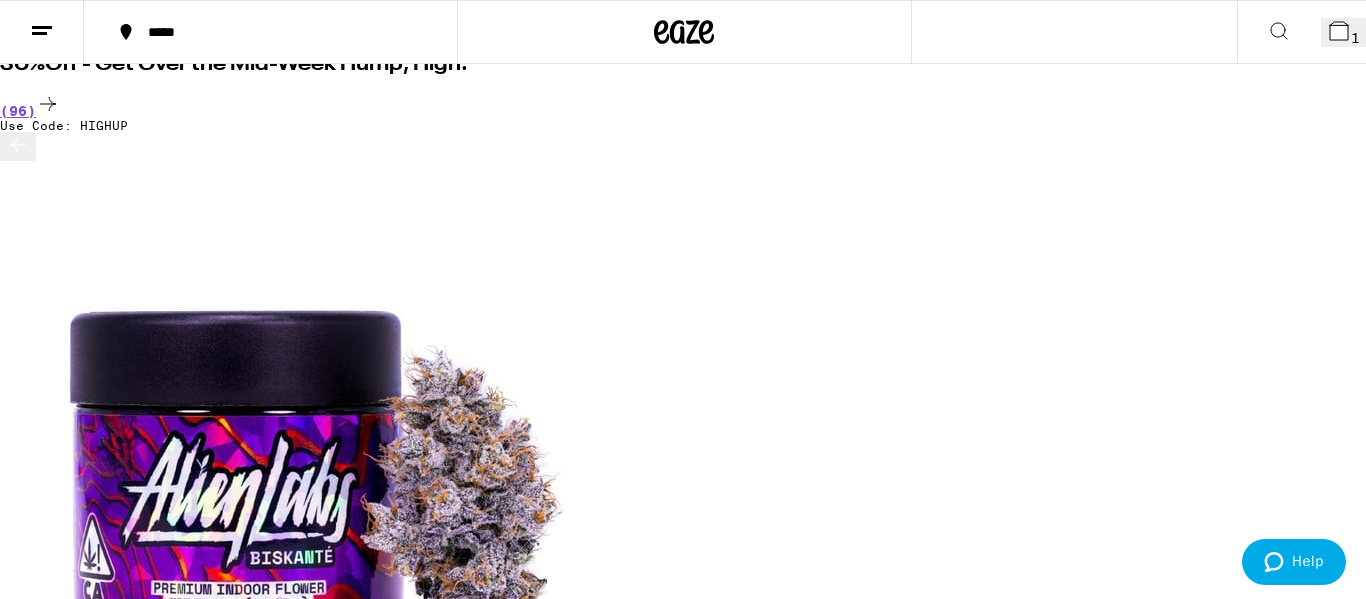 scroll, scrollTop: 296, scrollLeft: 0, axis: vertical 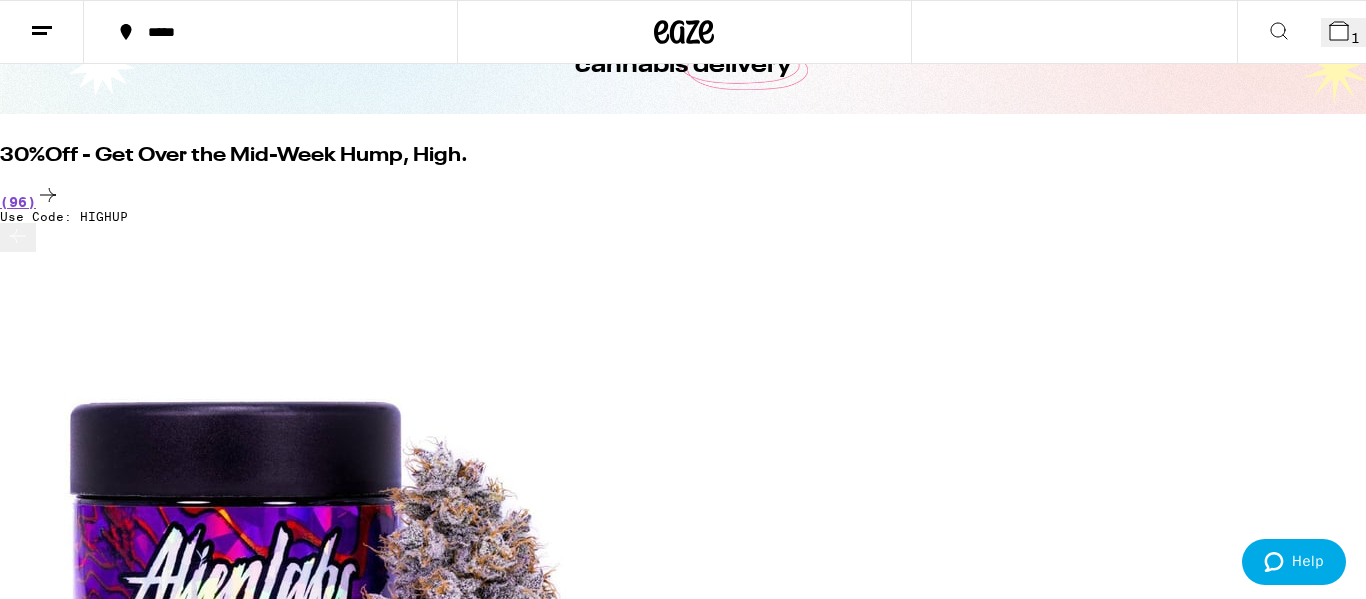 click 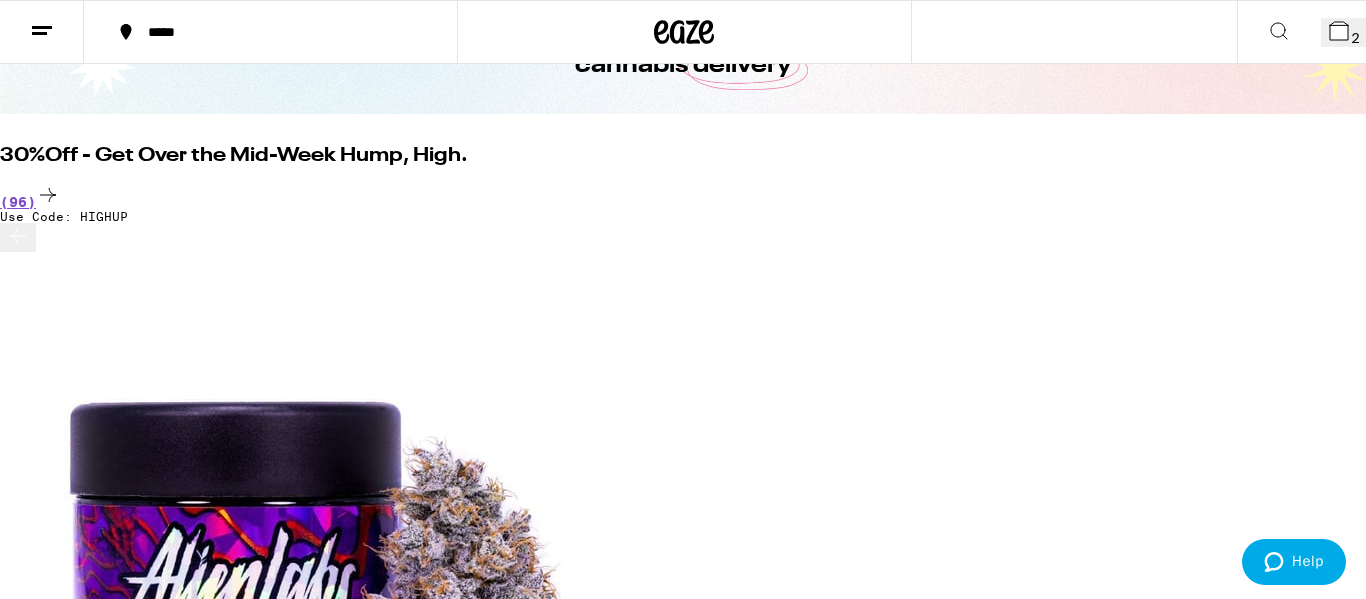 click 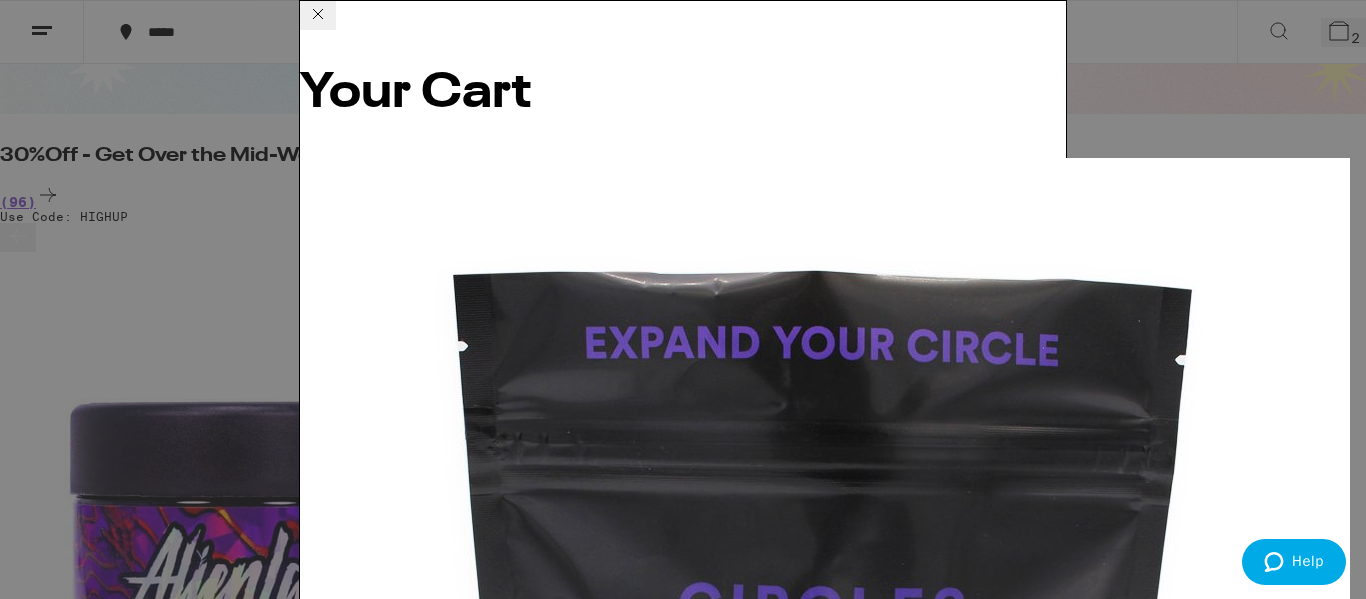 click 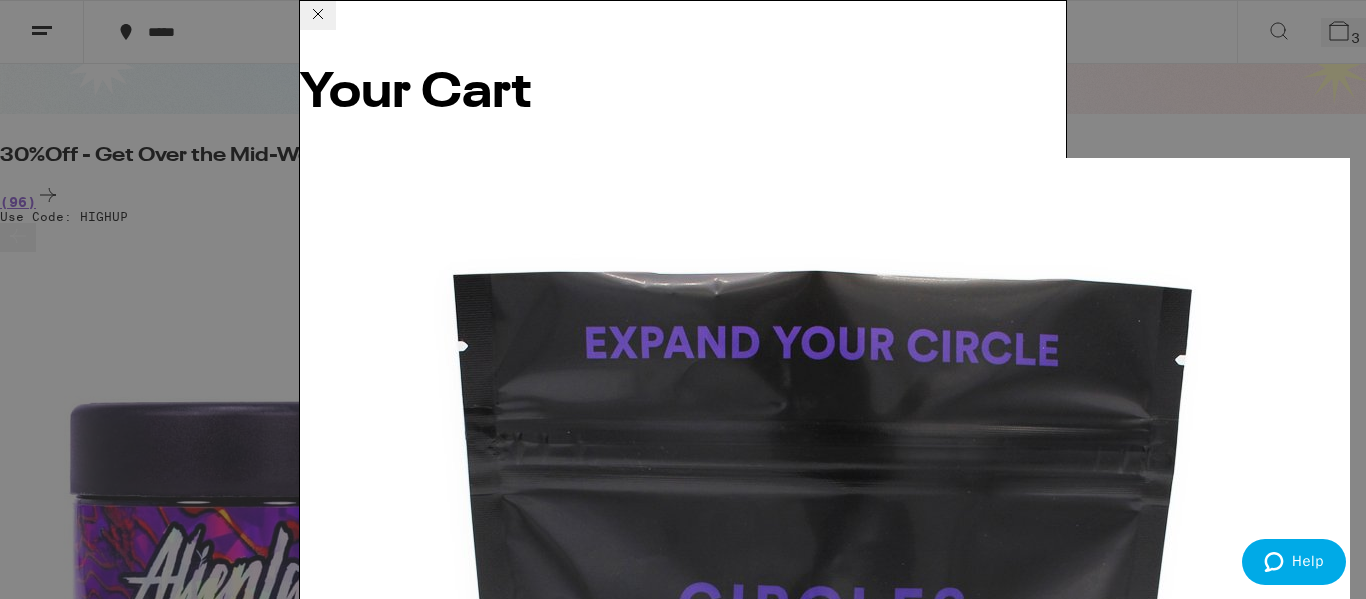 scroll, scrollTop: 332, scrollLeft: 0, axis: vertical 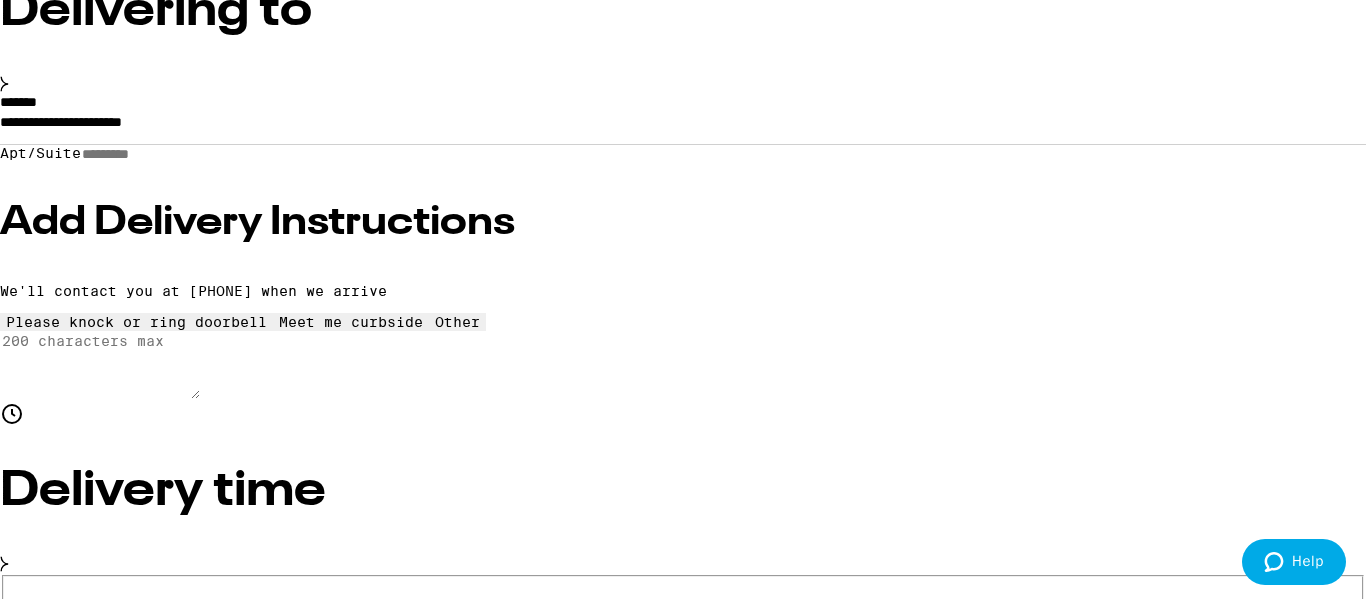 drag, startPoint x: 441, startPoint y: 148, endPoint x: 25, endPoint y: 146, distance: 416.00482 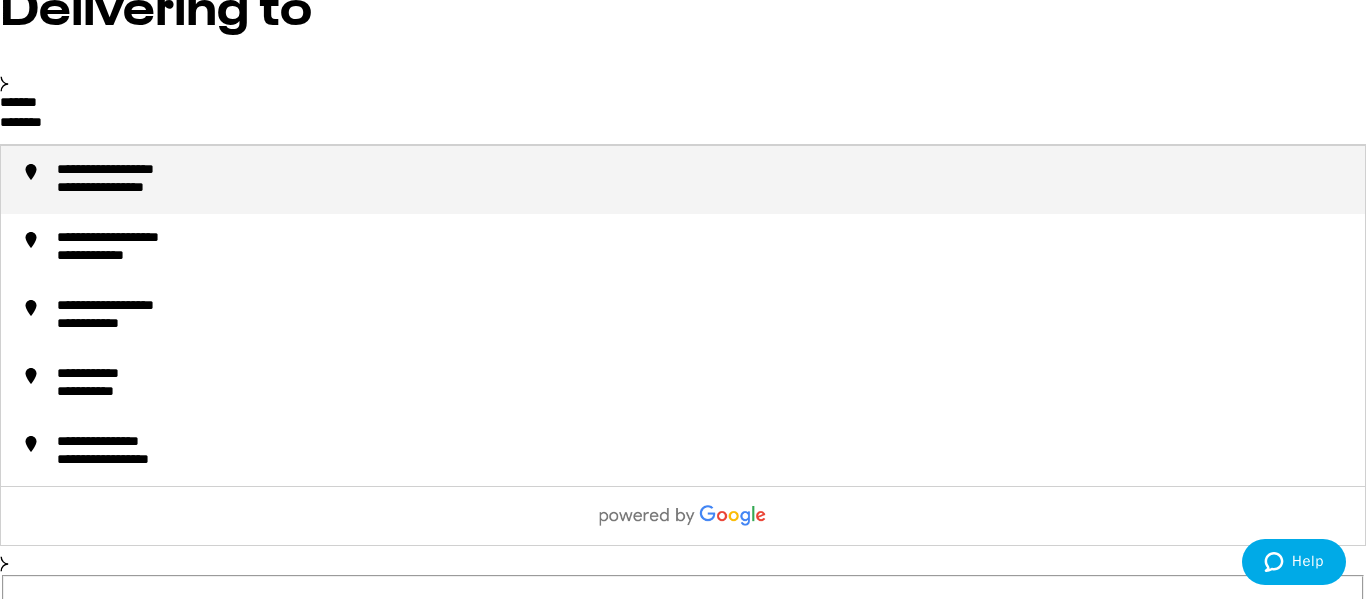 click on "**********" at bounding box center (143, 171) 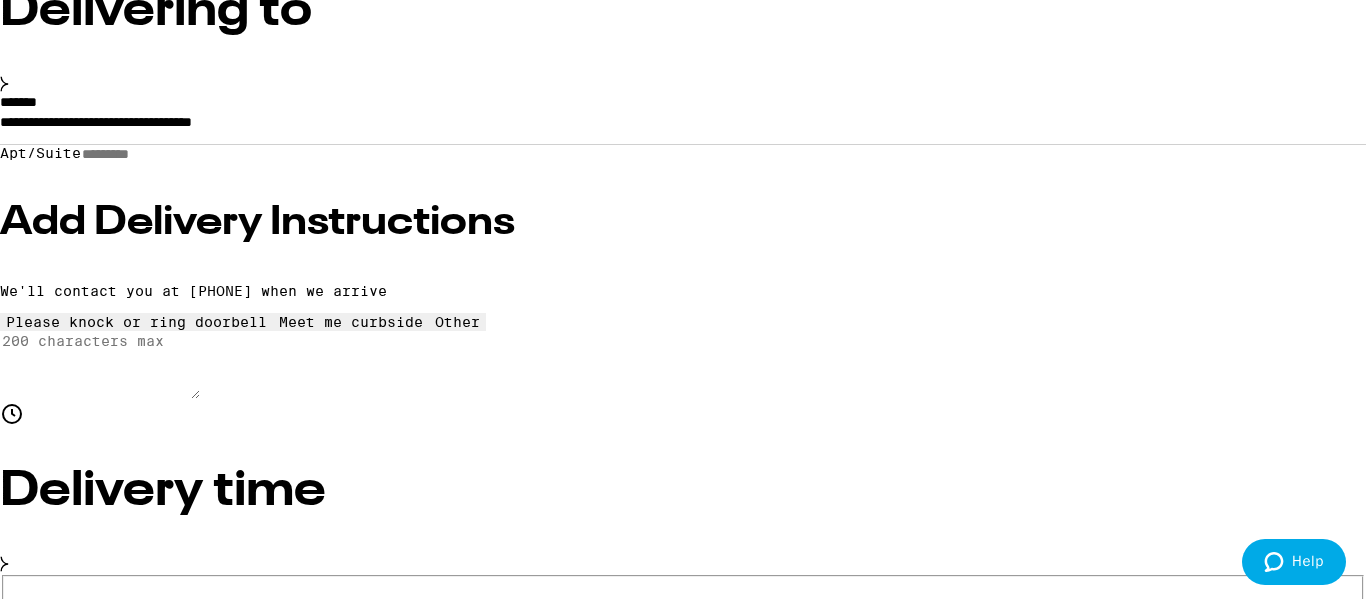 type on "**********" 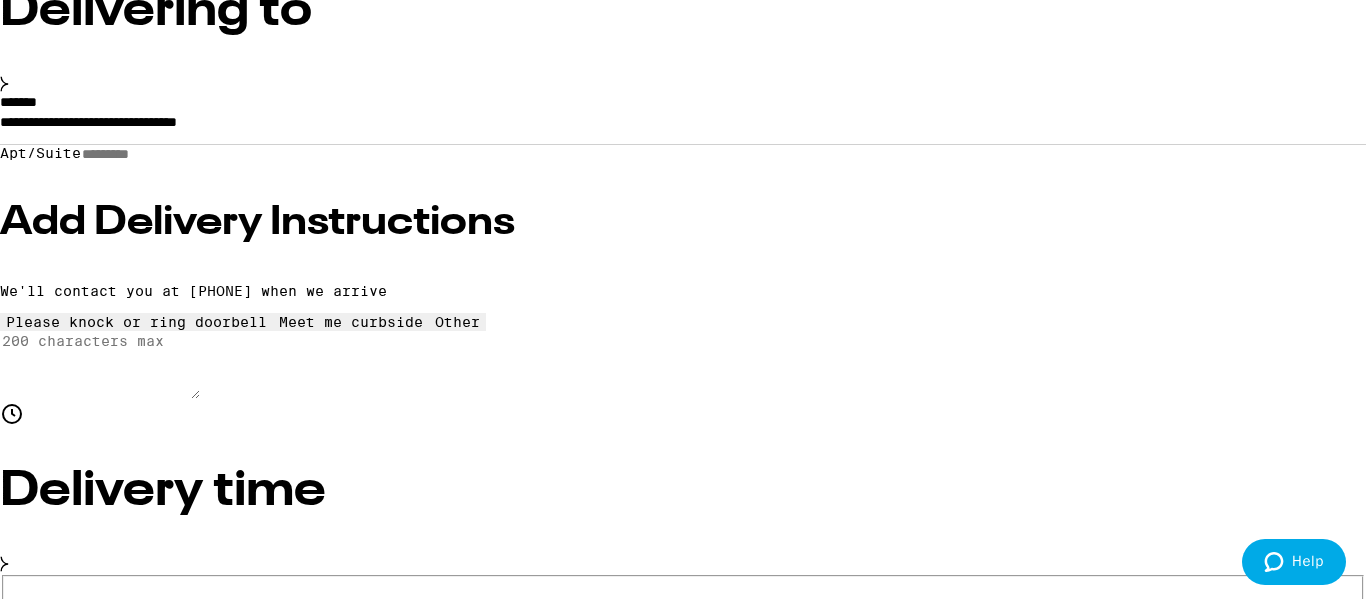 click on "Apt/Suite" at bounding box center [152, 154] 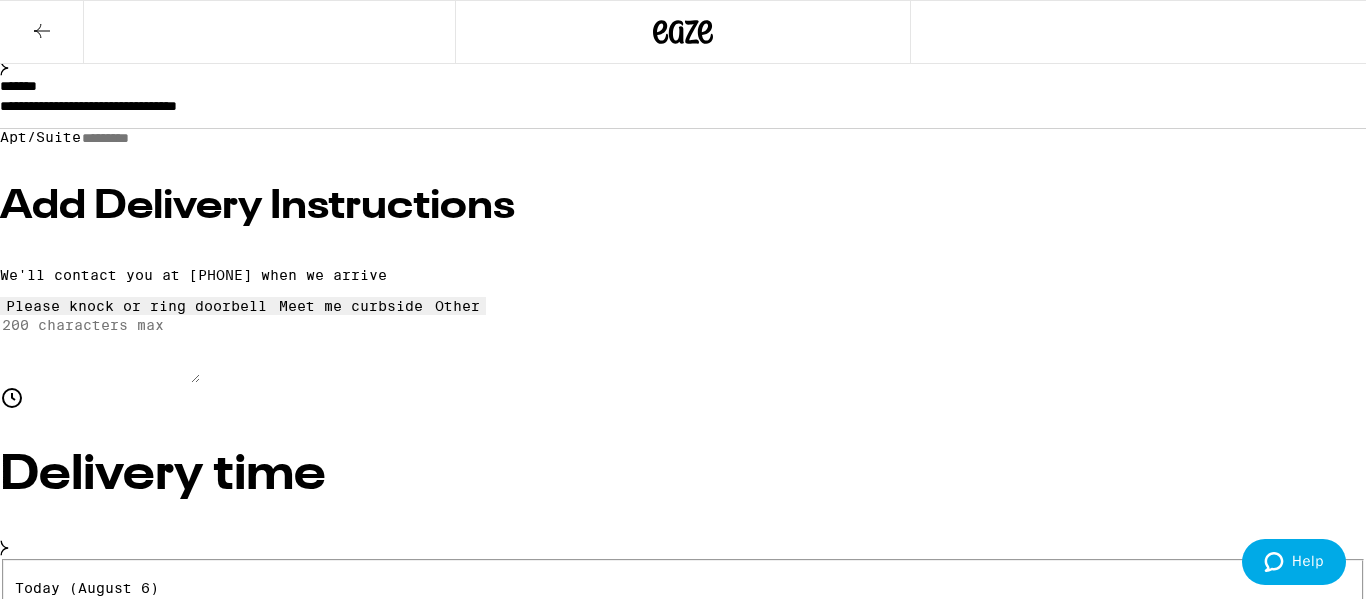 scroll, scrollTop: 245, scrollLeft: 0, axis: vertical 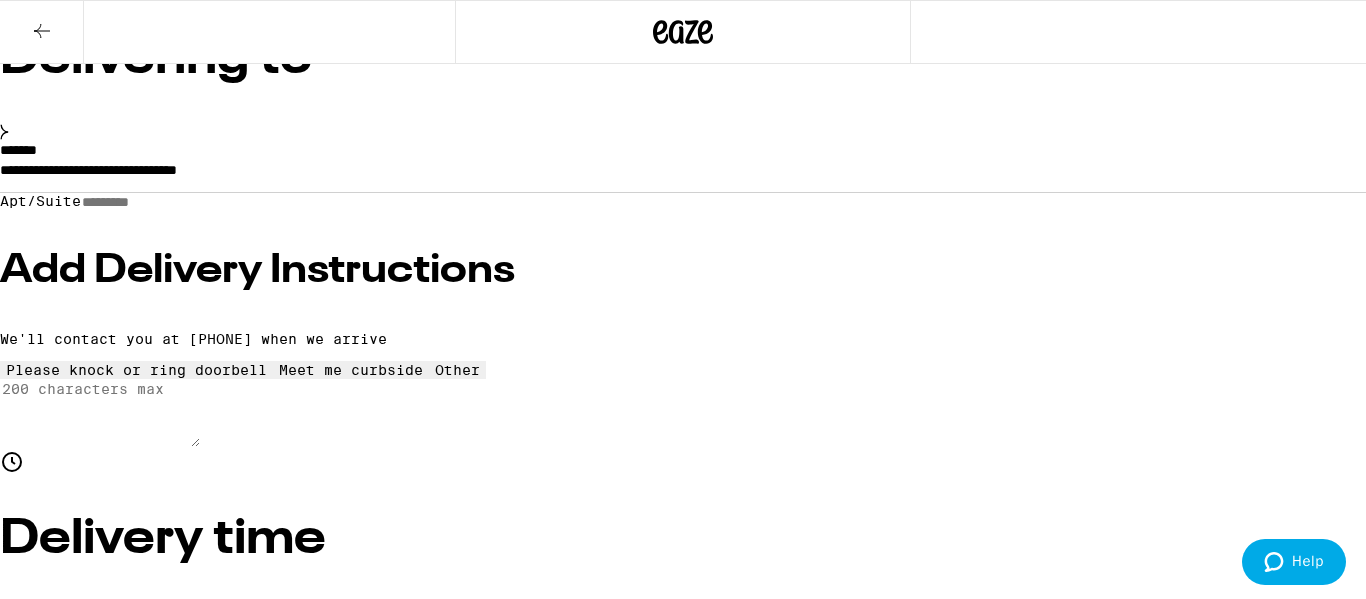 type on "******" 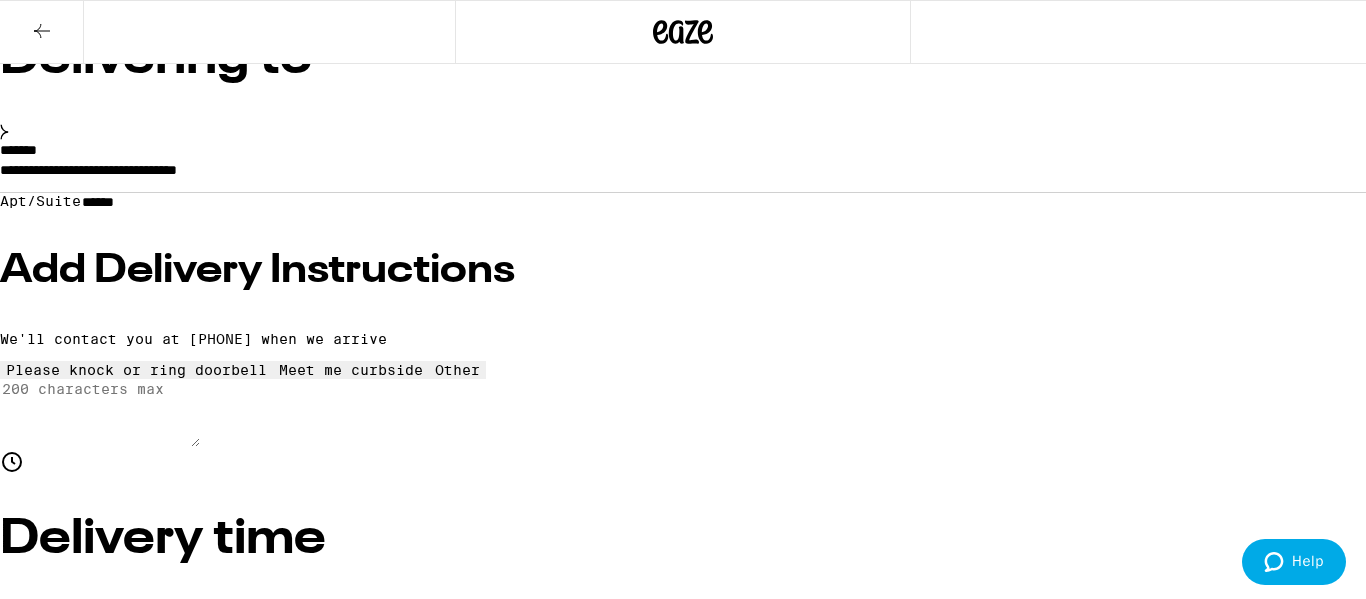 click on "**********" at bounding box center [683, 1976] 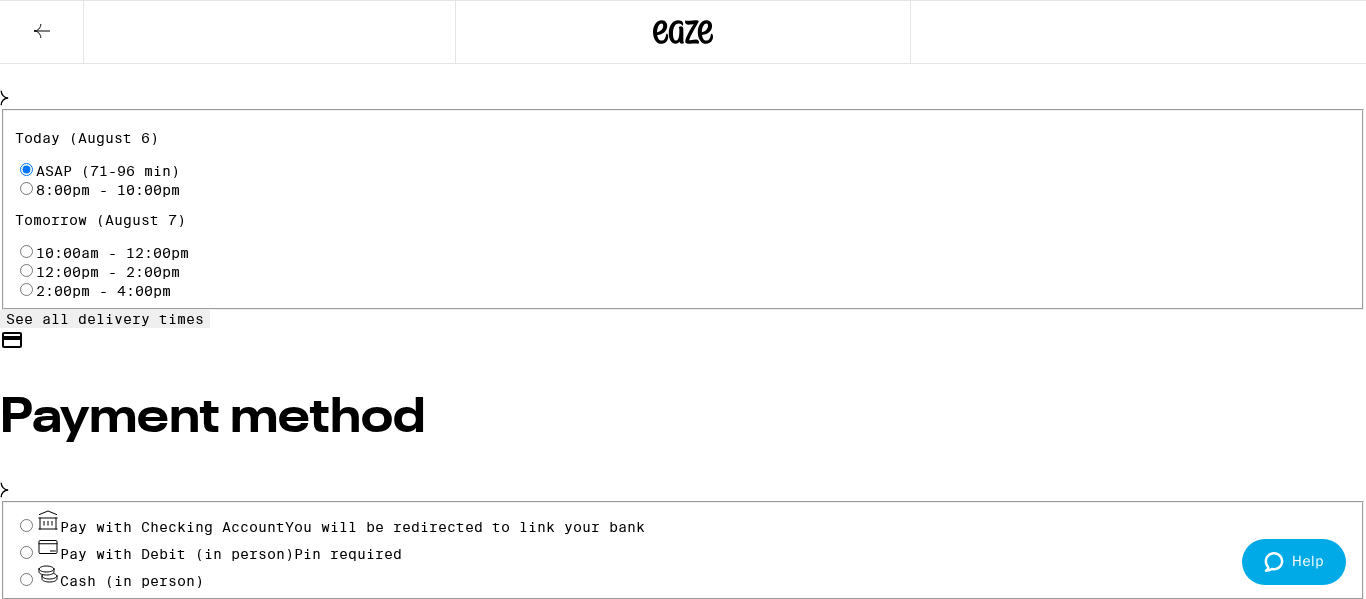 scroll, scrollTop: 771, scrollLeft: 0, axis: vertical 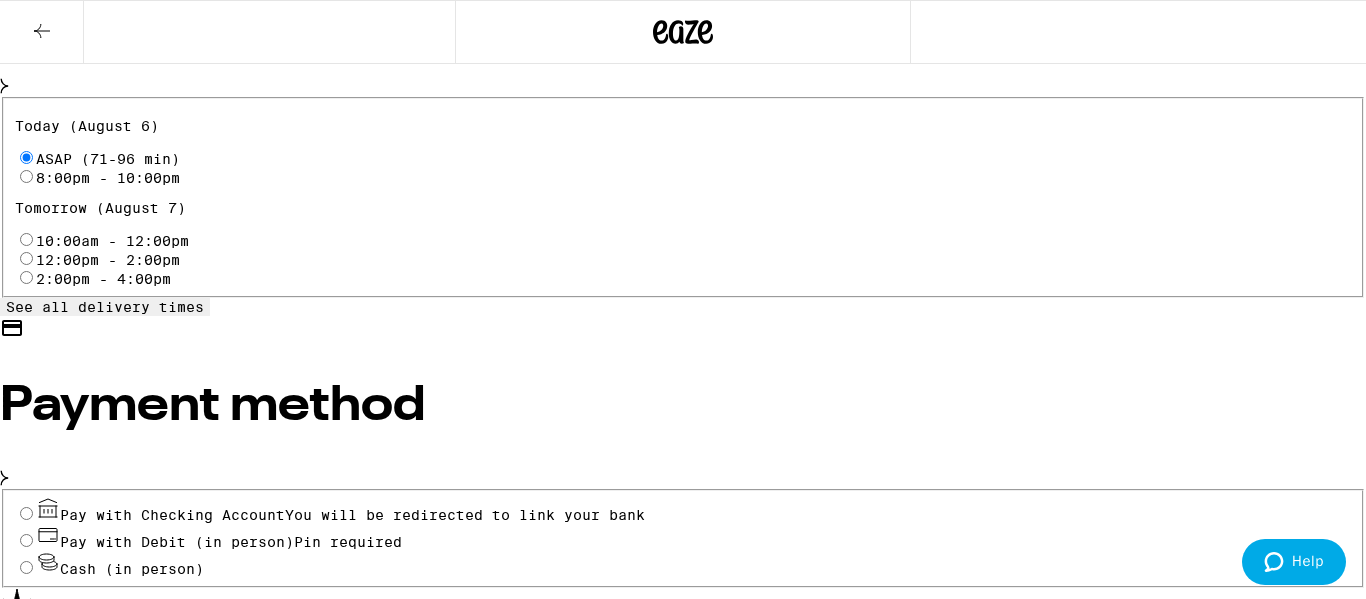 click on "Cash (in person)" at bounding box center (26, 567) 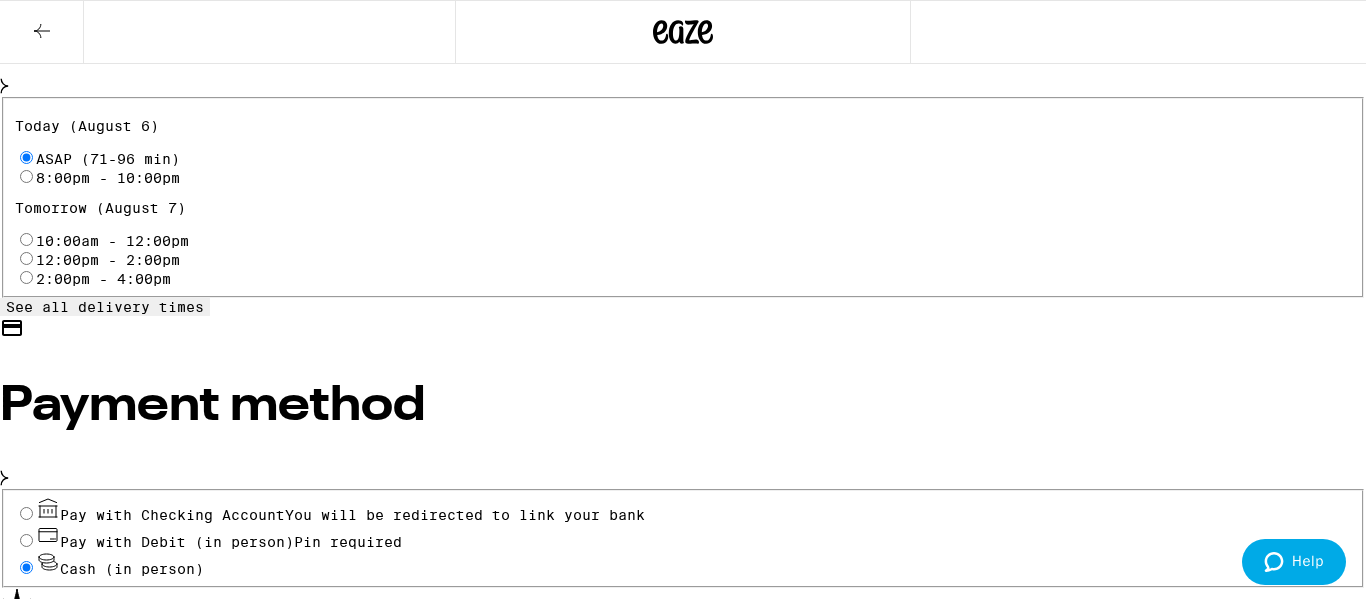 radio on "true" 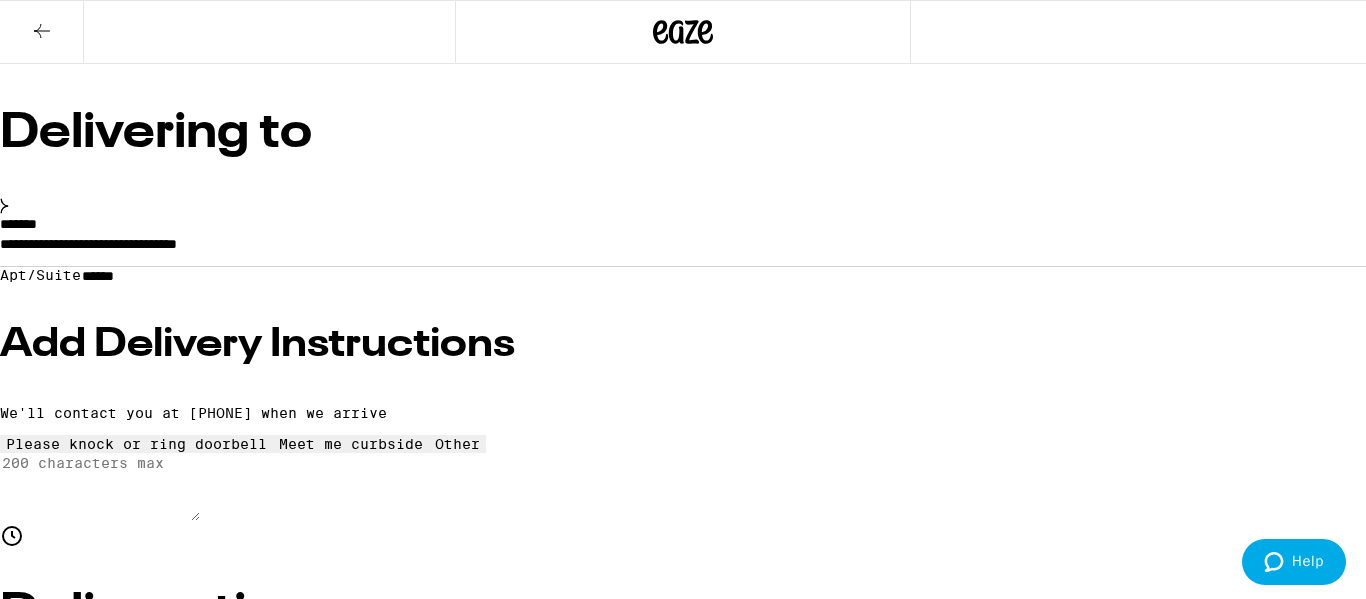 scroll, scrollTop: 174, scrollLeft: 0, axis: vertical 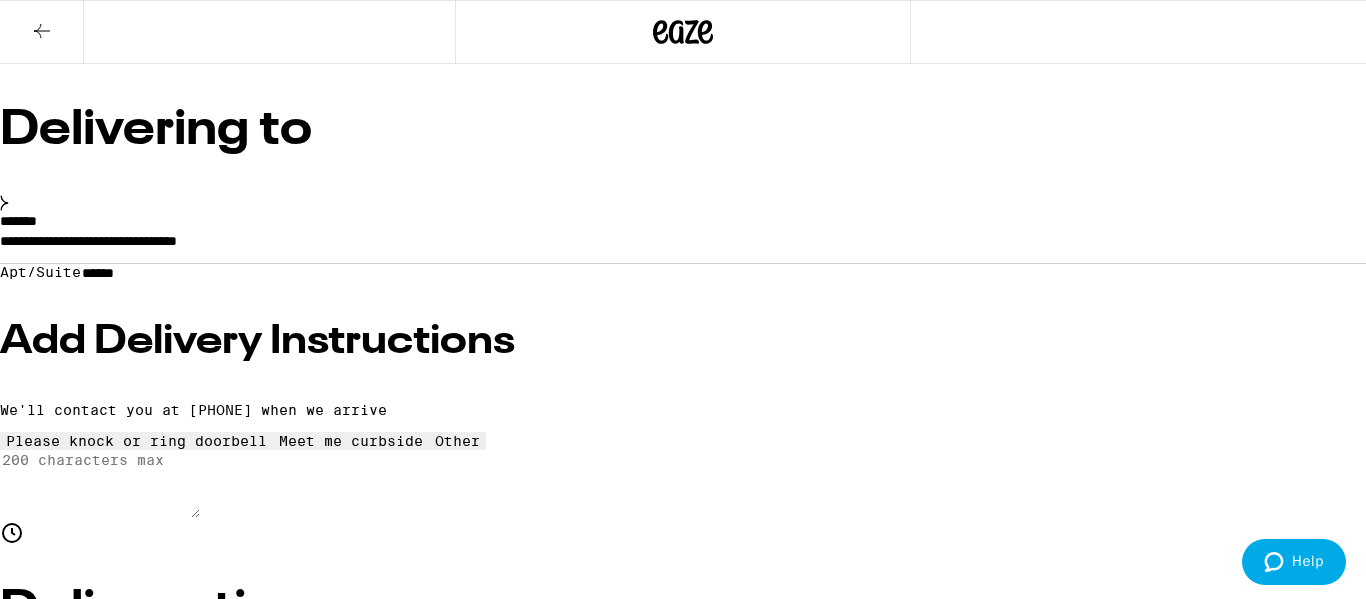 click on "Place Order" at bounding box center [55, 4132] 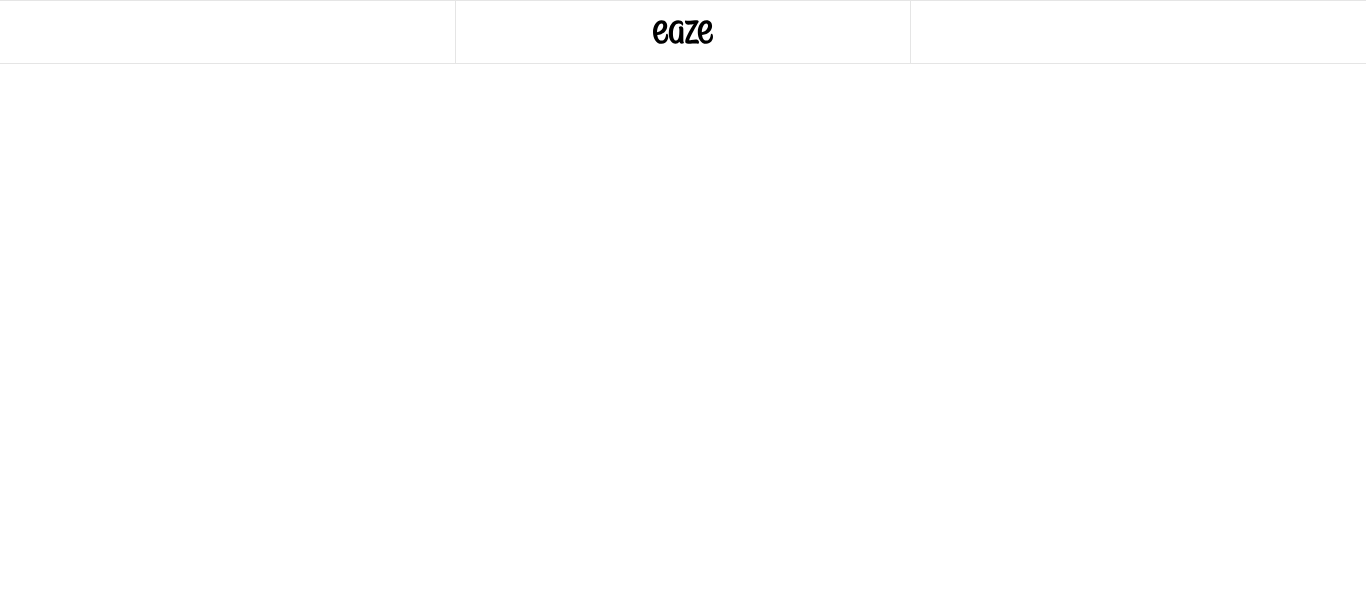scroll, scrollTop: 0, scrollLeft: 0, axis: both 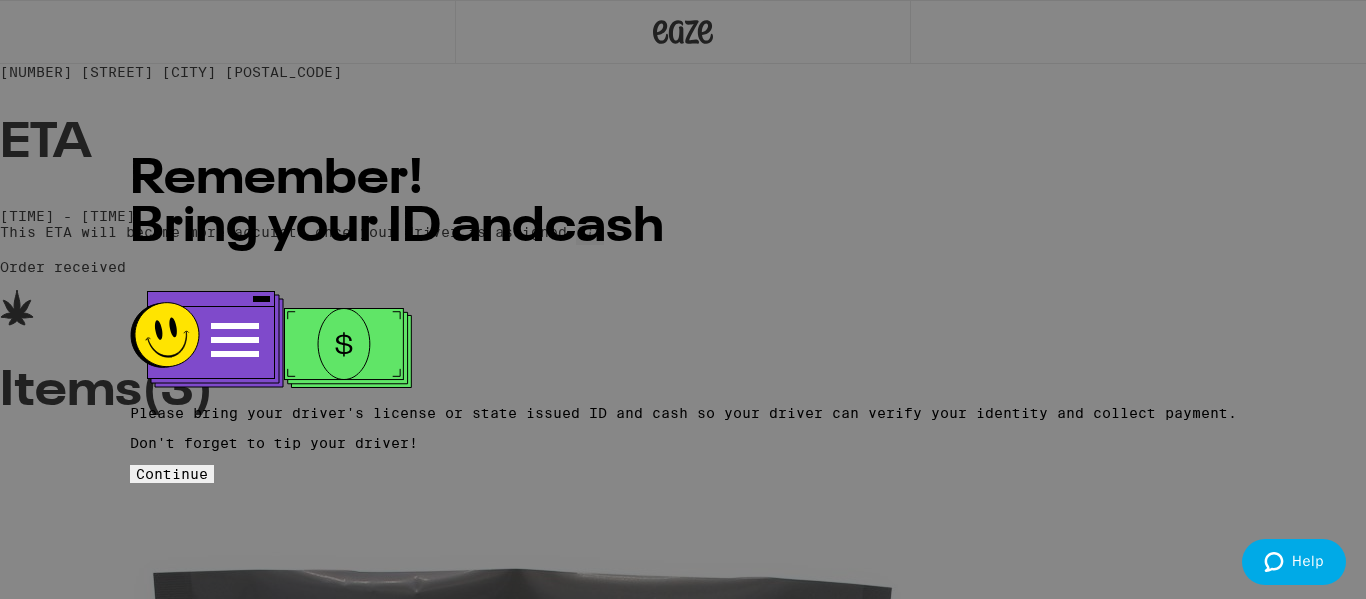 click on "Continue" at bounding box center (172, 474) 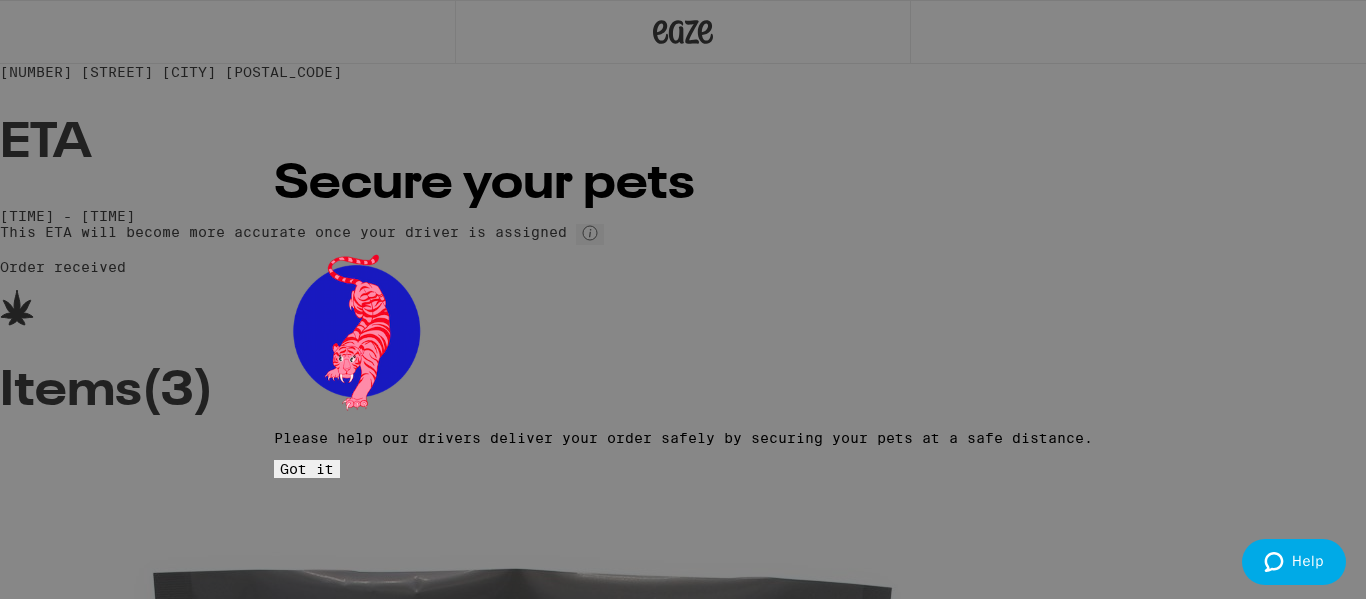 click on "Got it" at bounding box center (307, 469) 